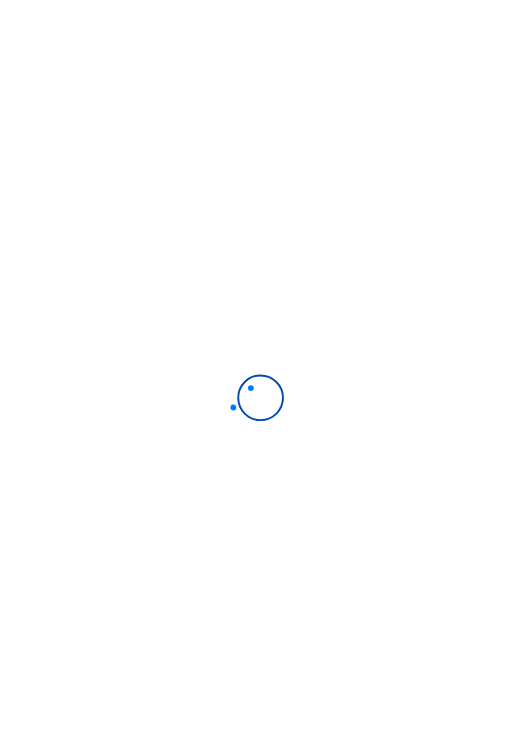 scroll, scrollTop: 0, scrollLeft: 0, axis: both 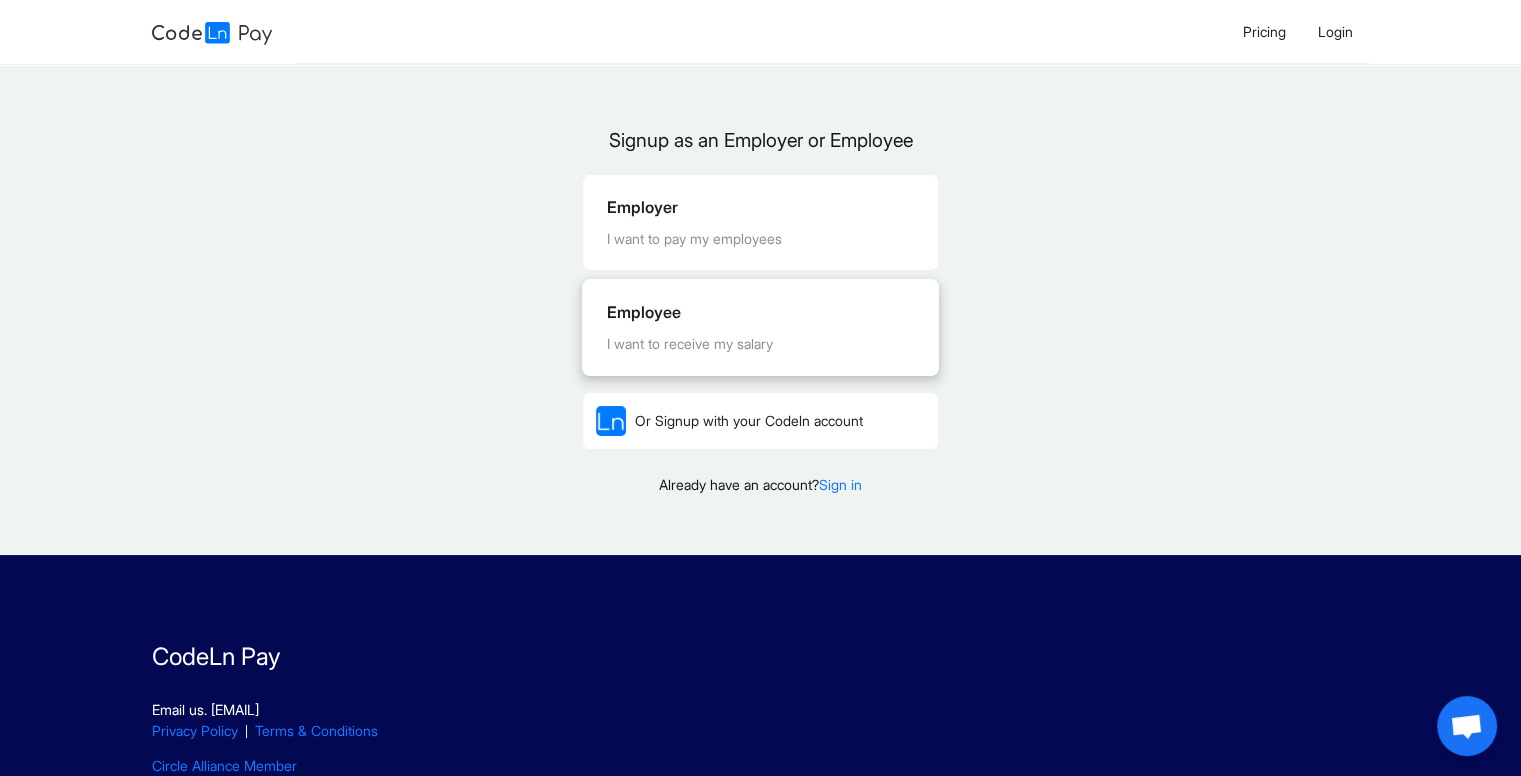 click on "Employee" at bounding box center [760, 312] 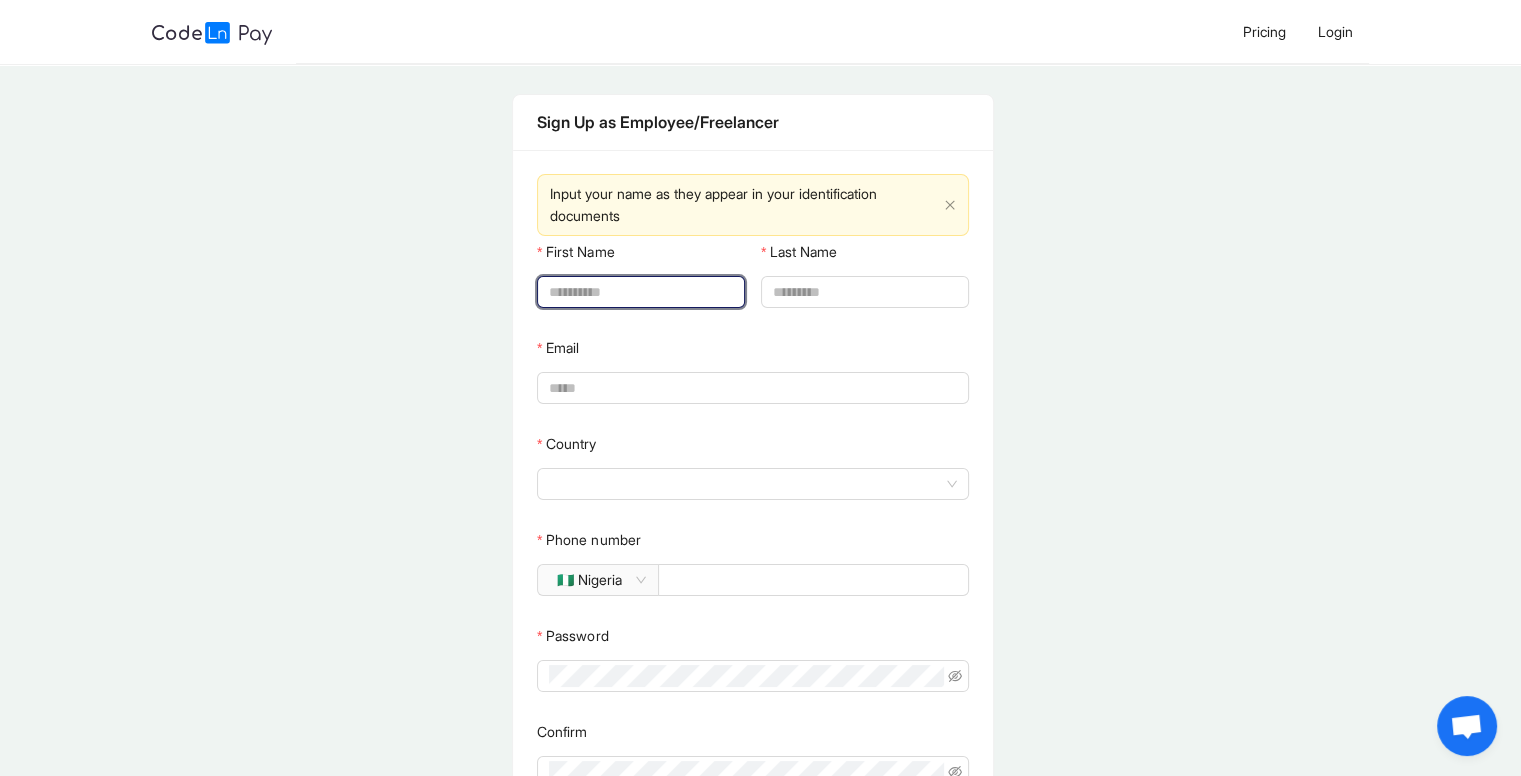 click on "First Name" at bounding box center [639, 292] 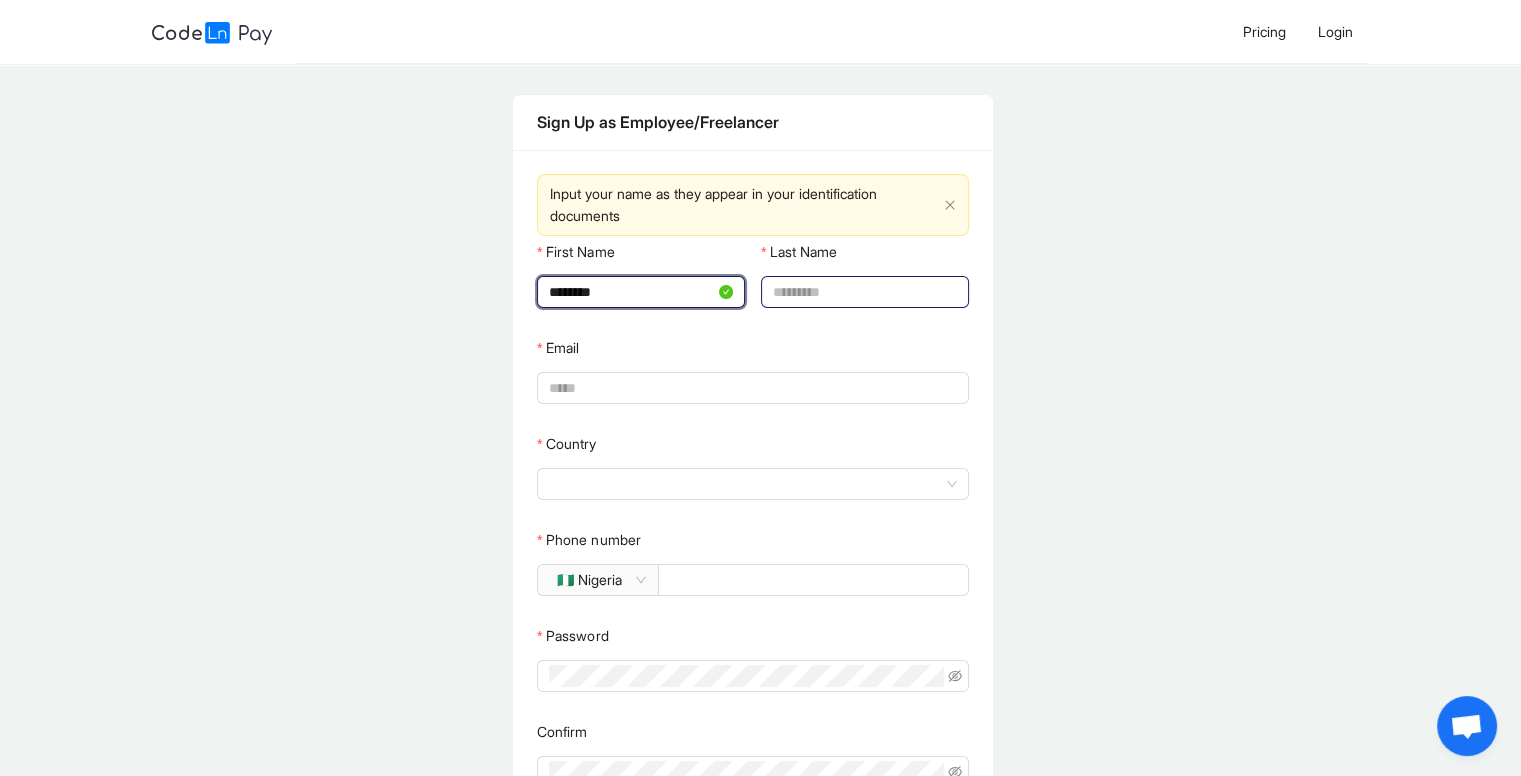 type on "********" 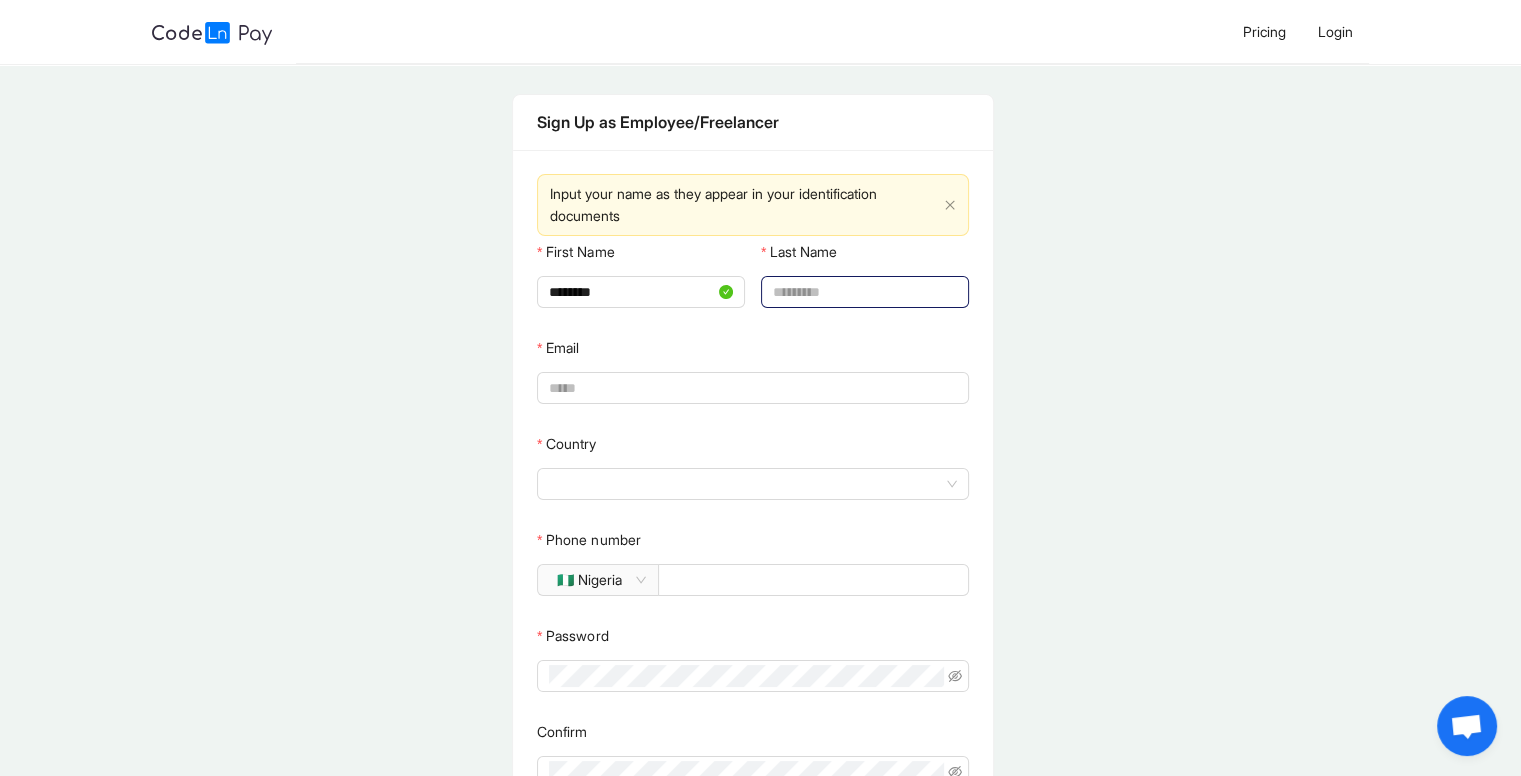 click 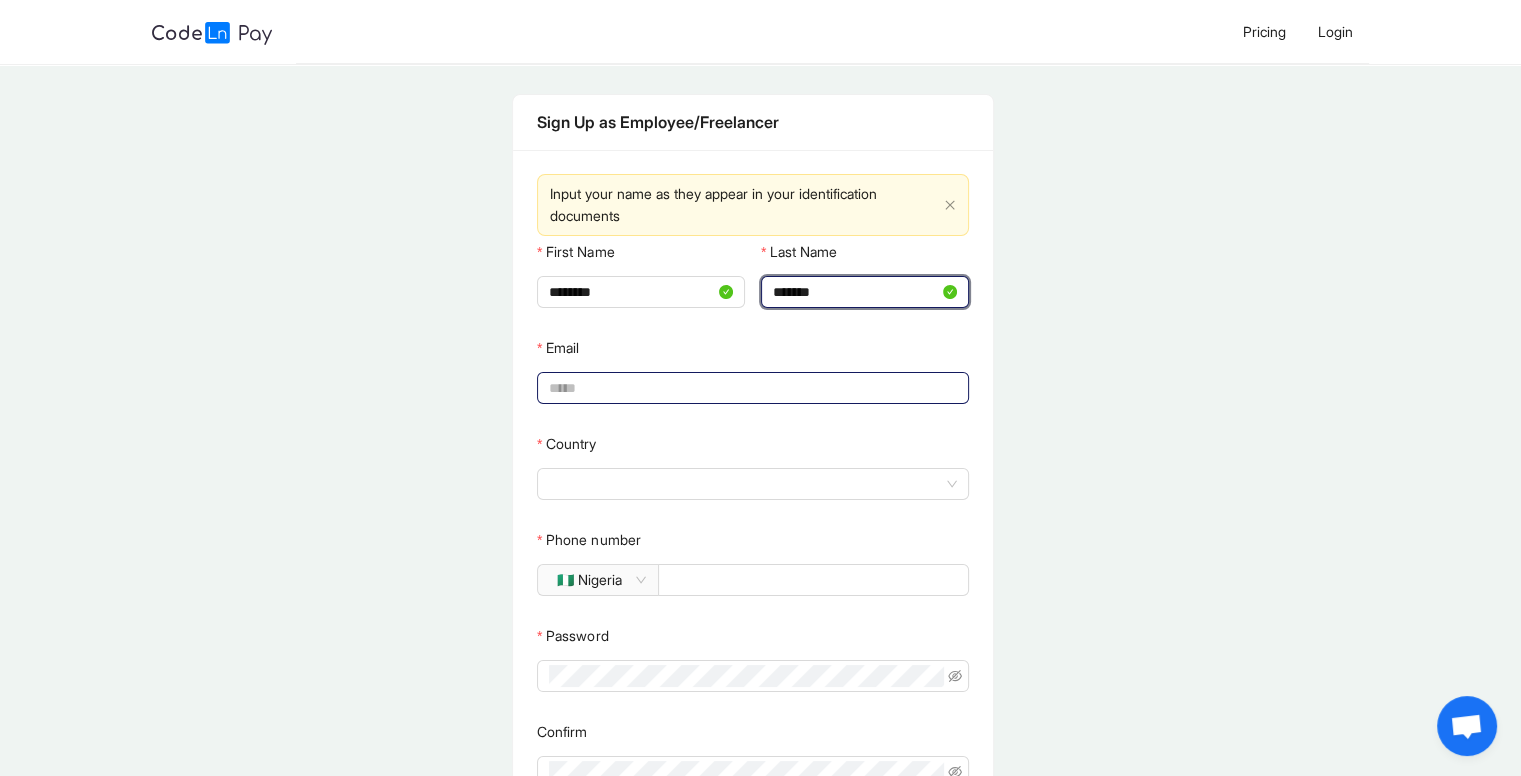 type on "*******" 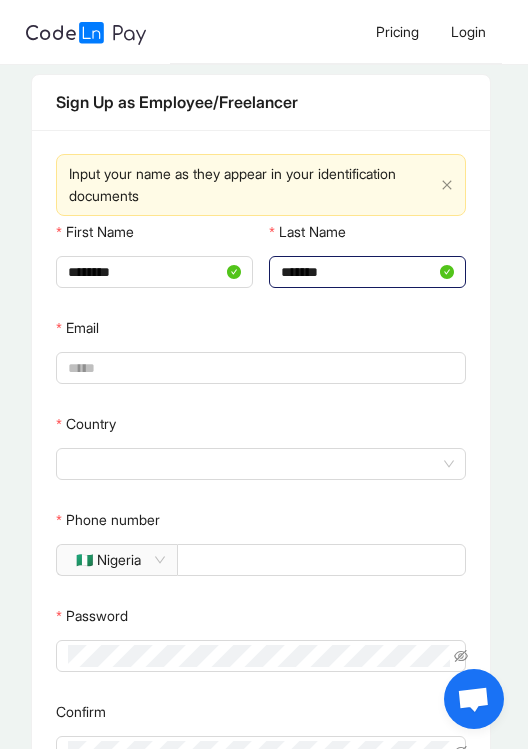 click on "*******" 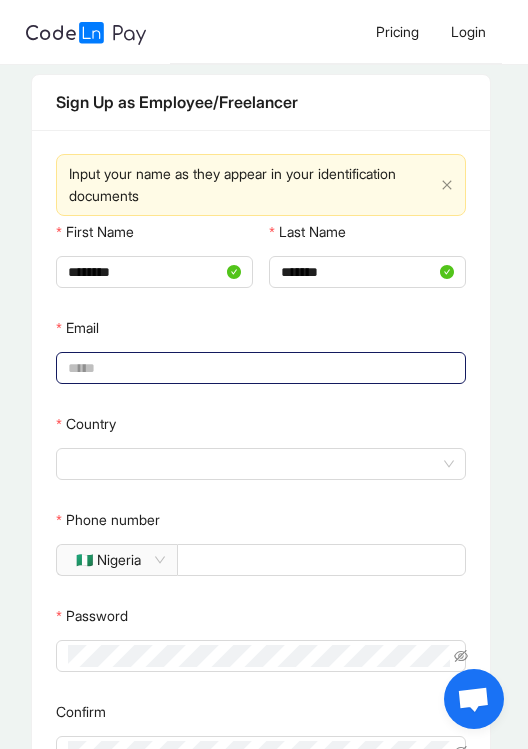 click 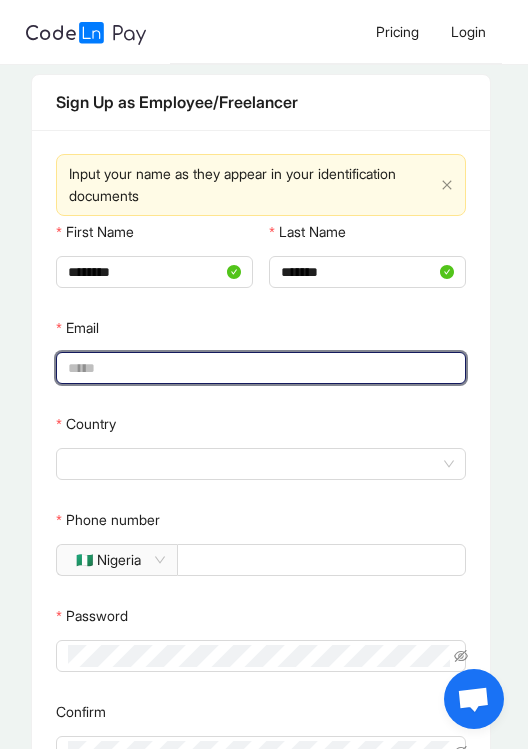 click on "Email" at bounding box center (259, 368) 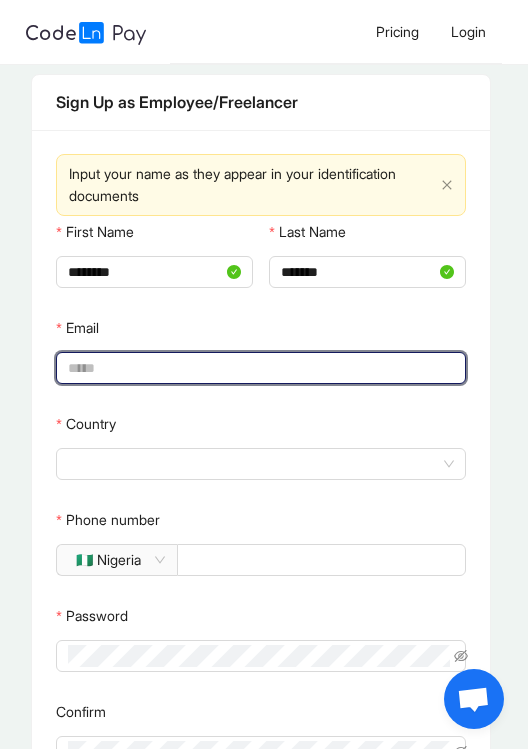 paste on "**********" 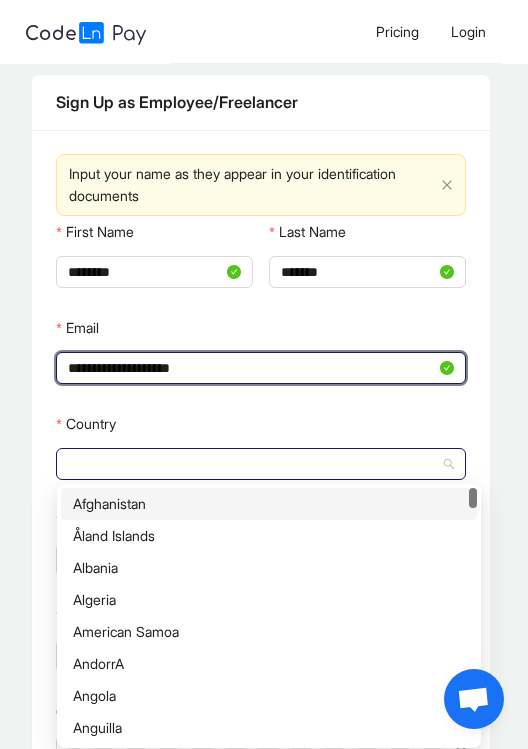 click 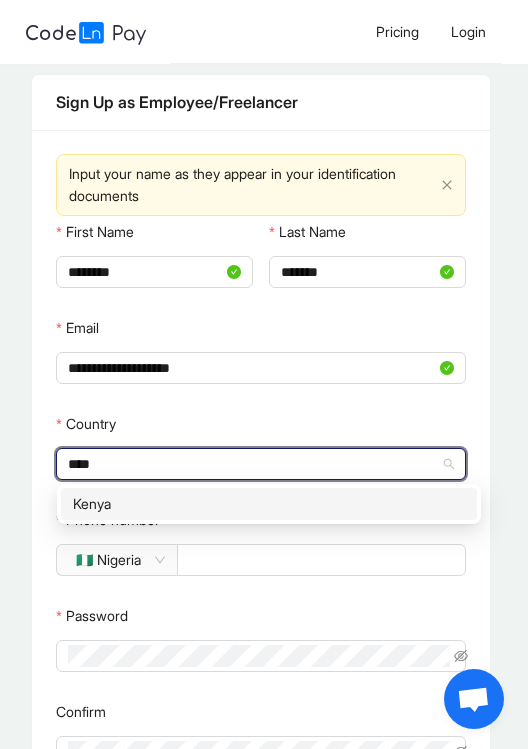 type on "*****" 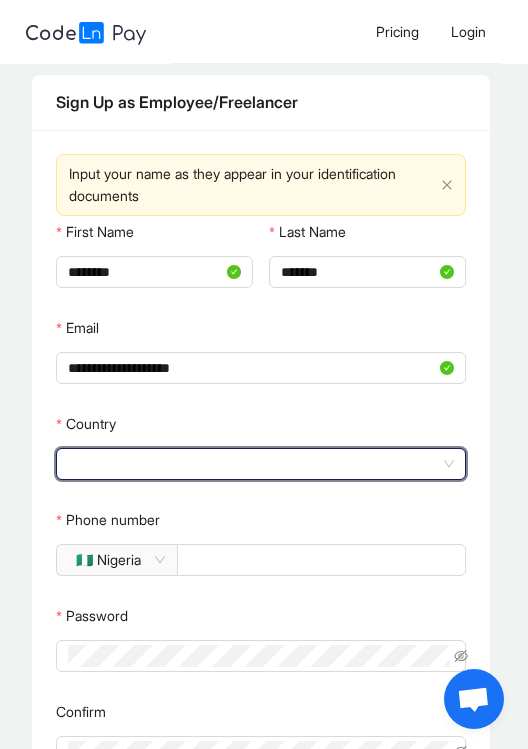 click on "**********" at bounding box center (261, 537) 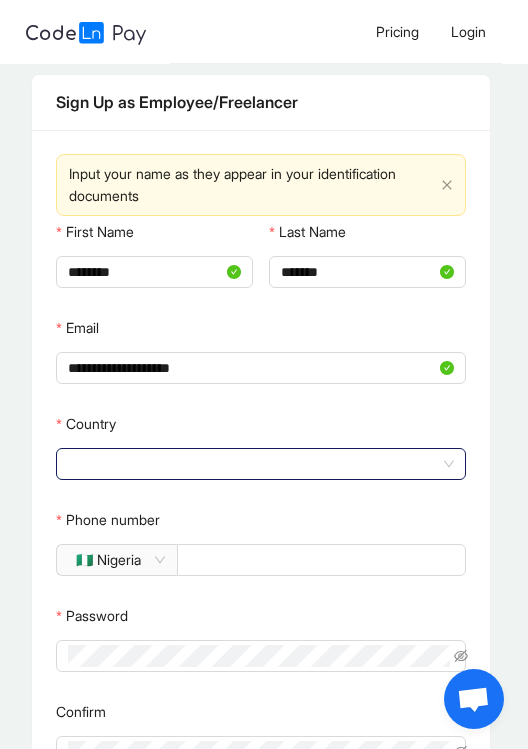 click on "Country" 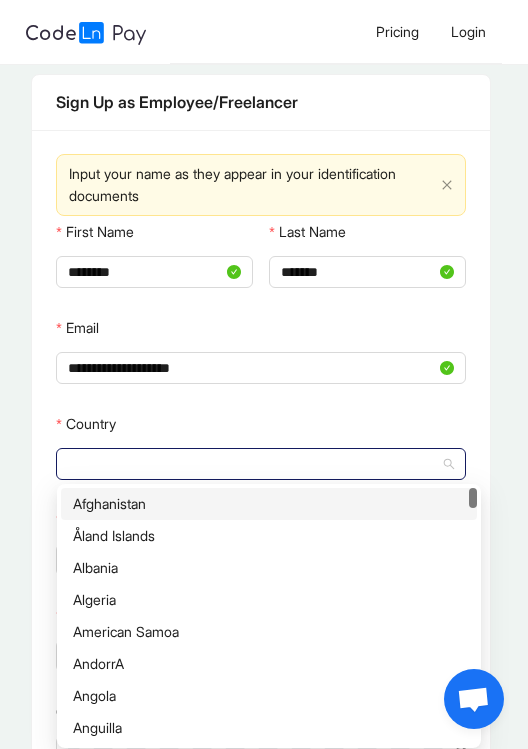click 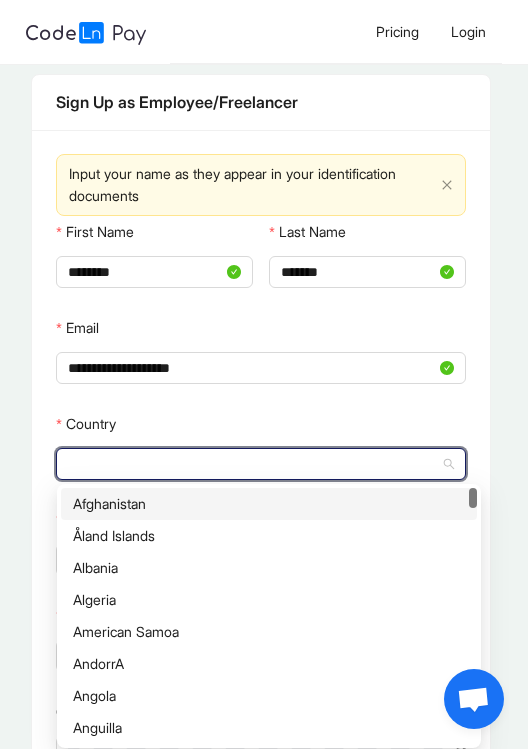 type on "*" 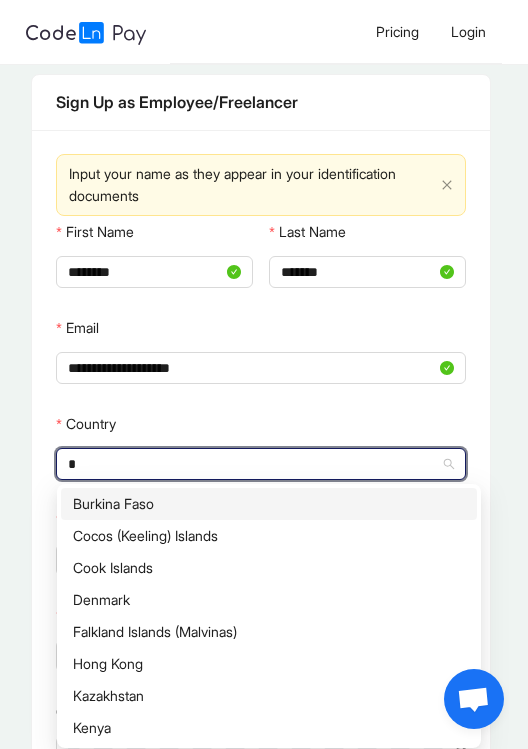 type on "*****" 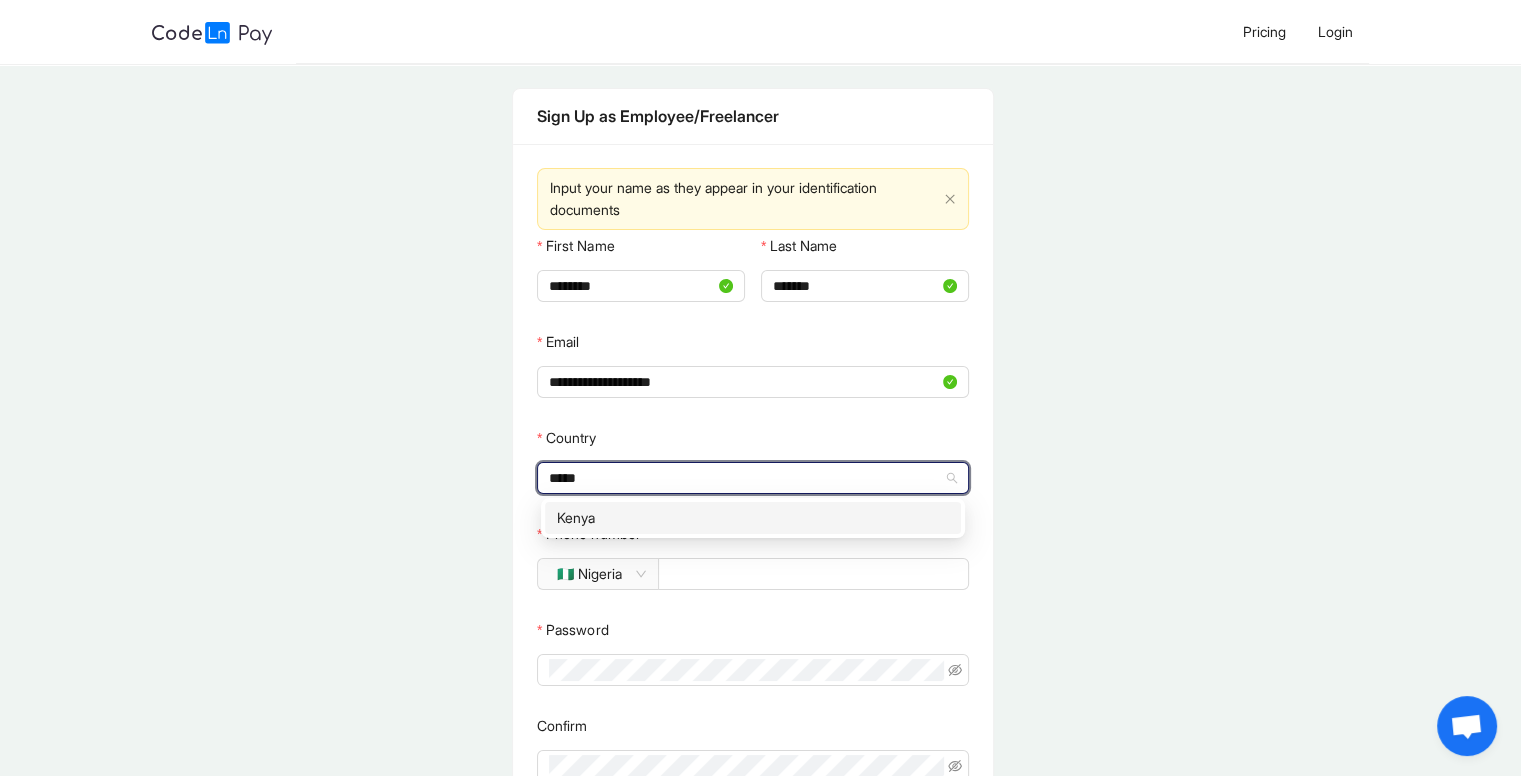 scroll, scrollTop: 33, scrollLeft: 0, axis: vertical 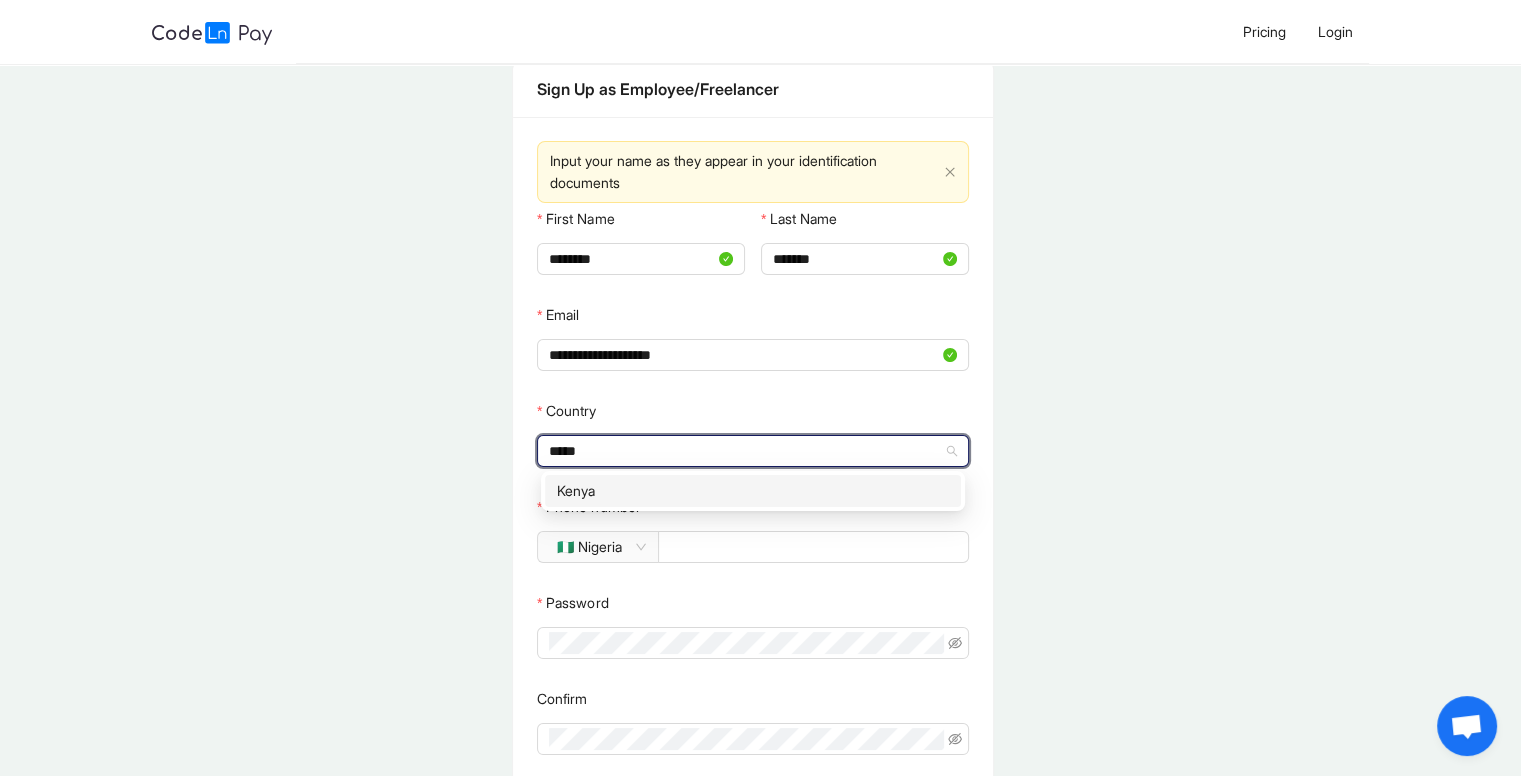 type 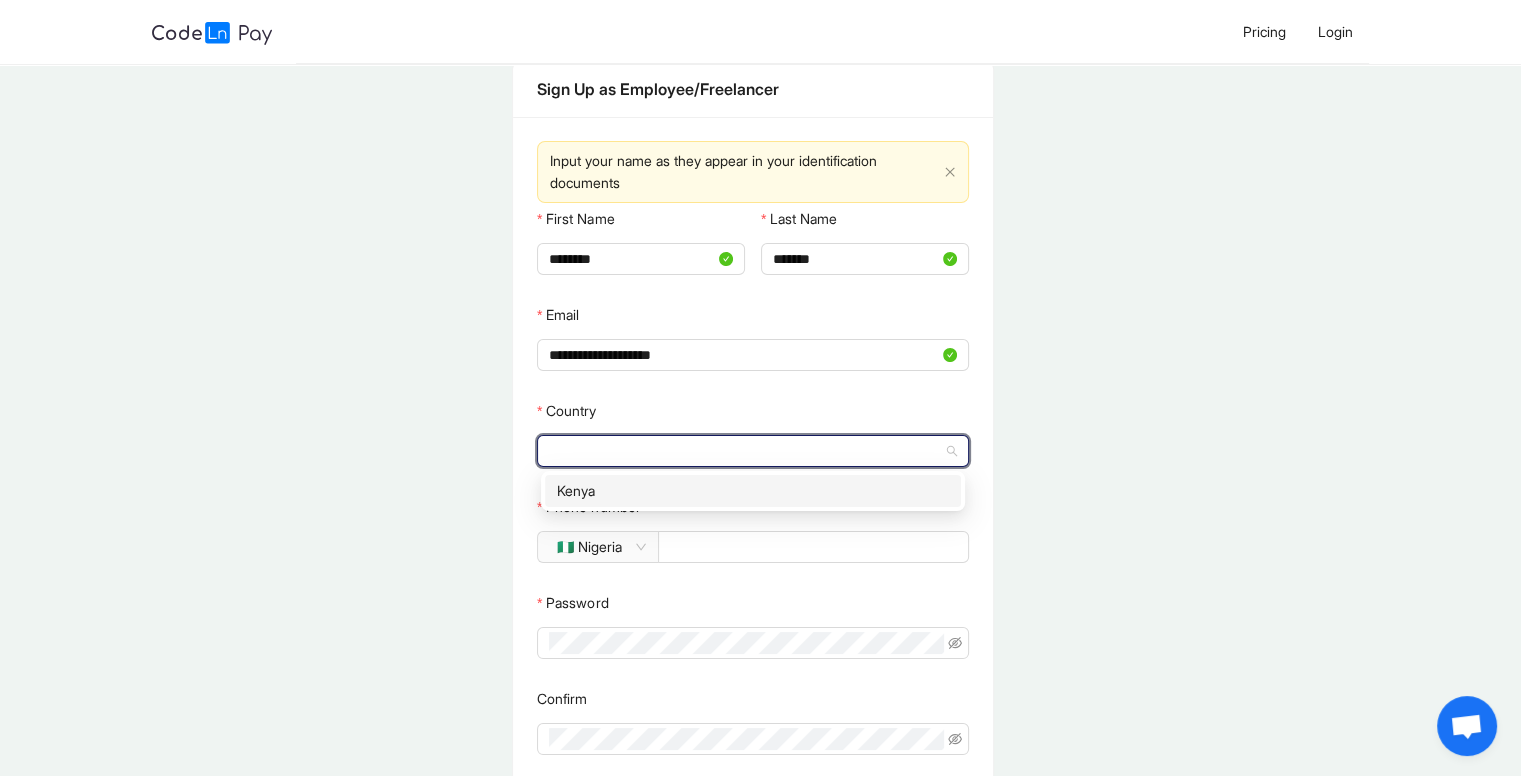 click on "**********" at bounding box center [753, 496] 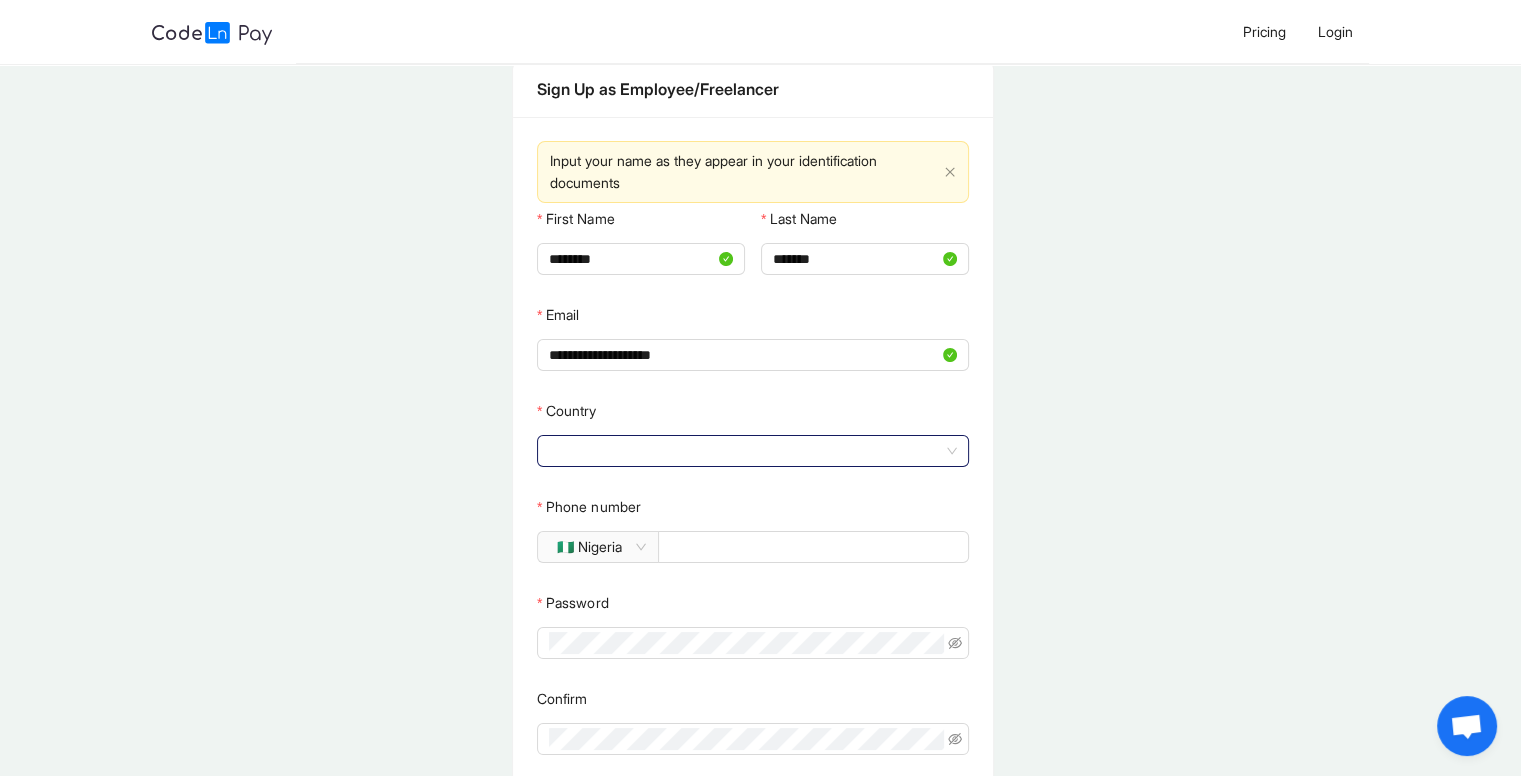 click on "**********" 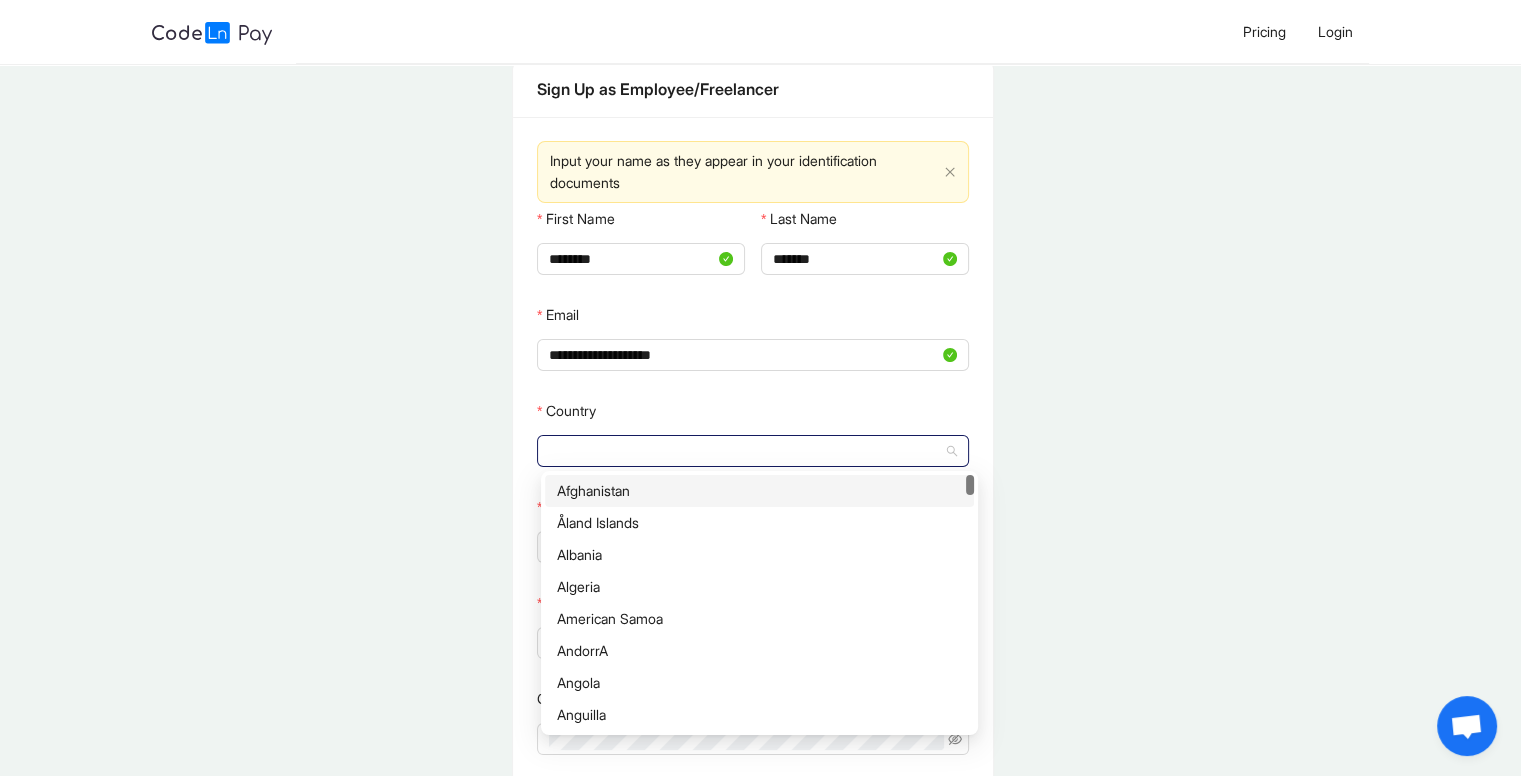 click 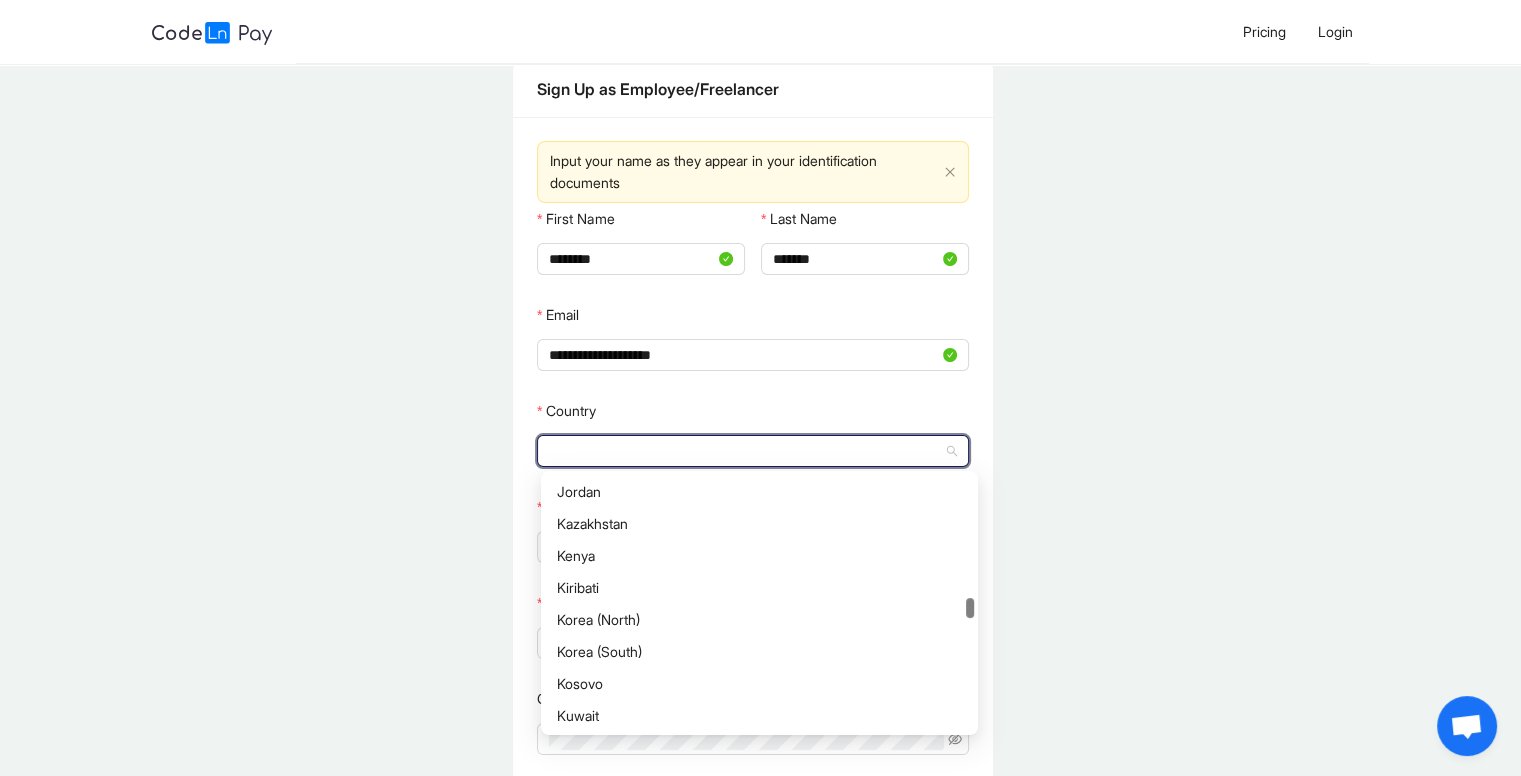scroll, scrollTop: 3402, scrollLeft: 0, axis: vertical 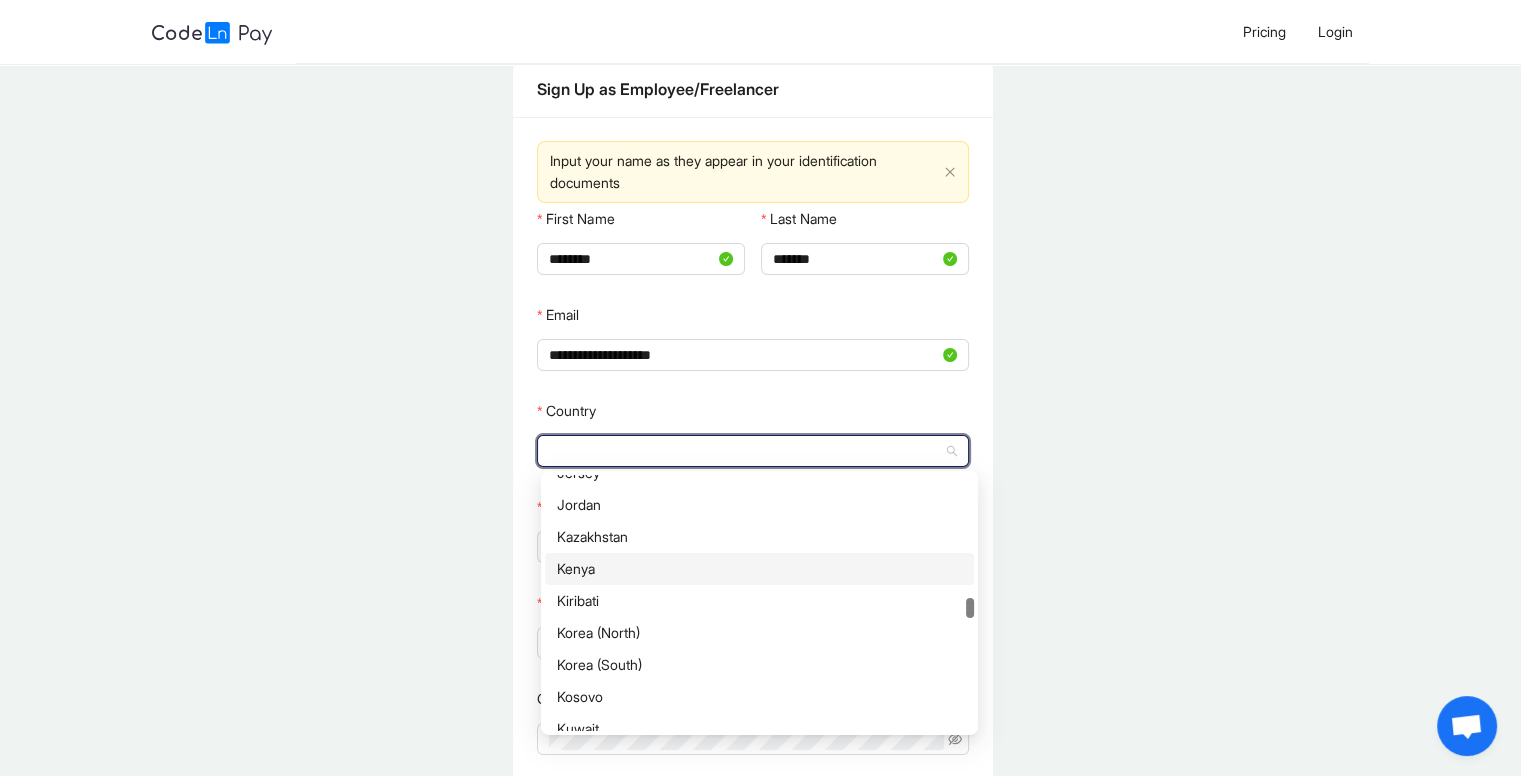 click on "Kenya" at bounding box center [759, 569] 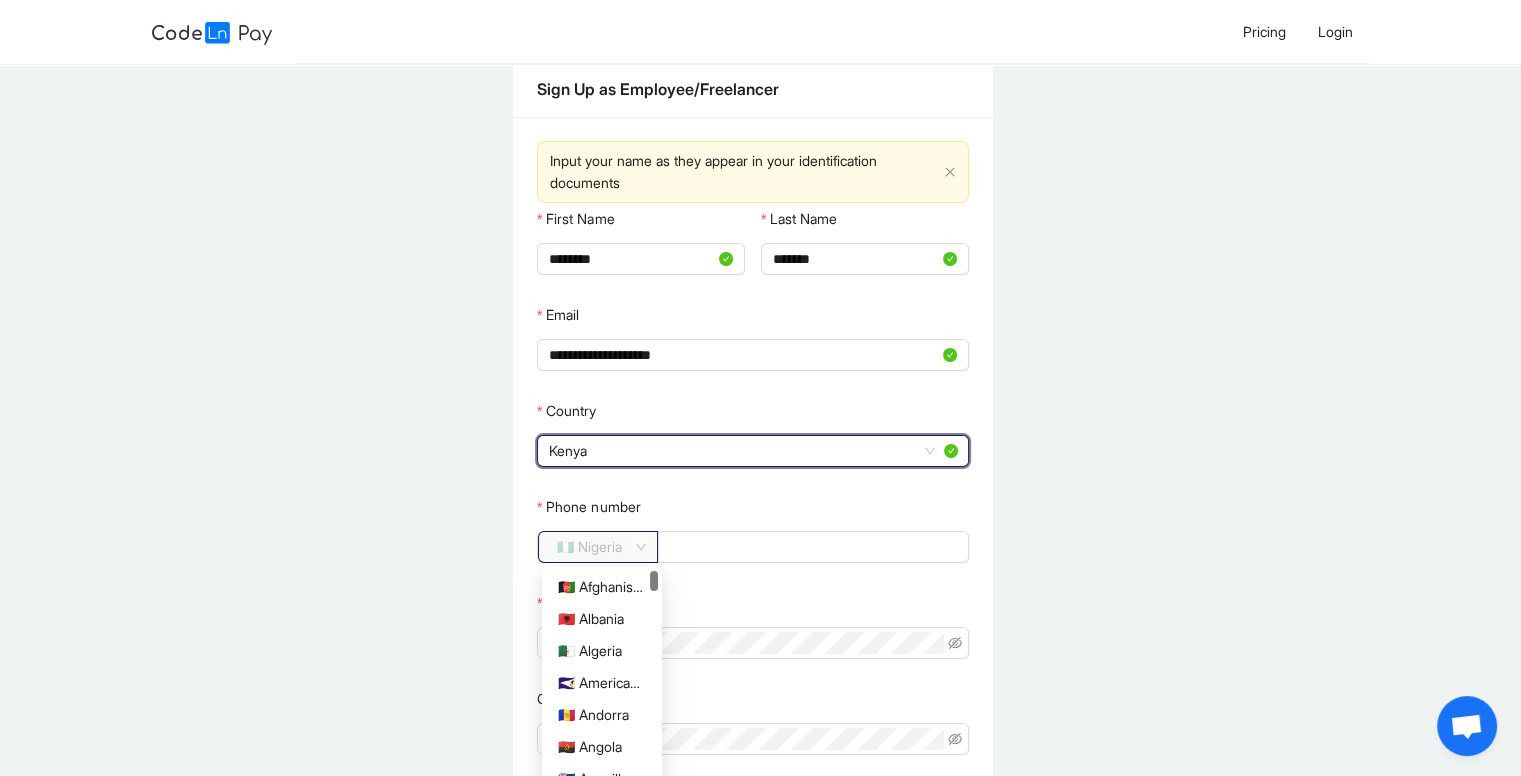 click on "🇳🇬 Nigeria" 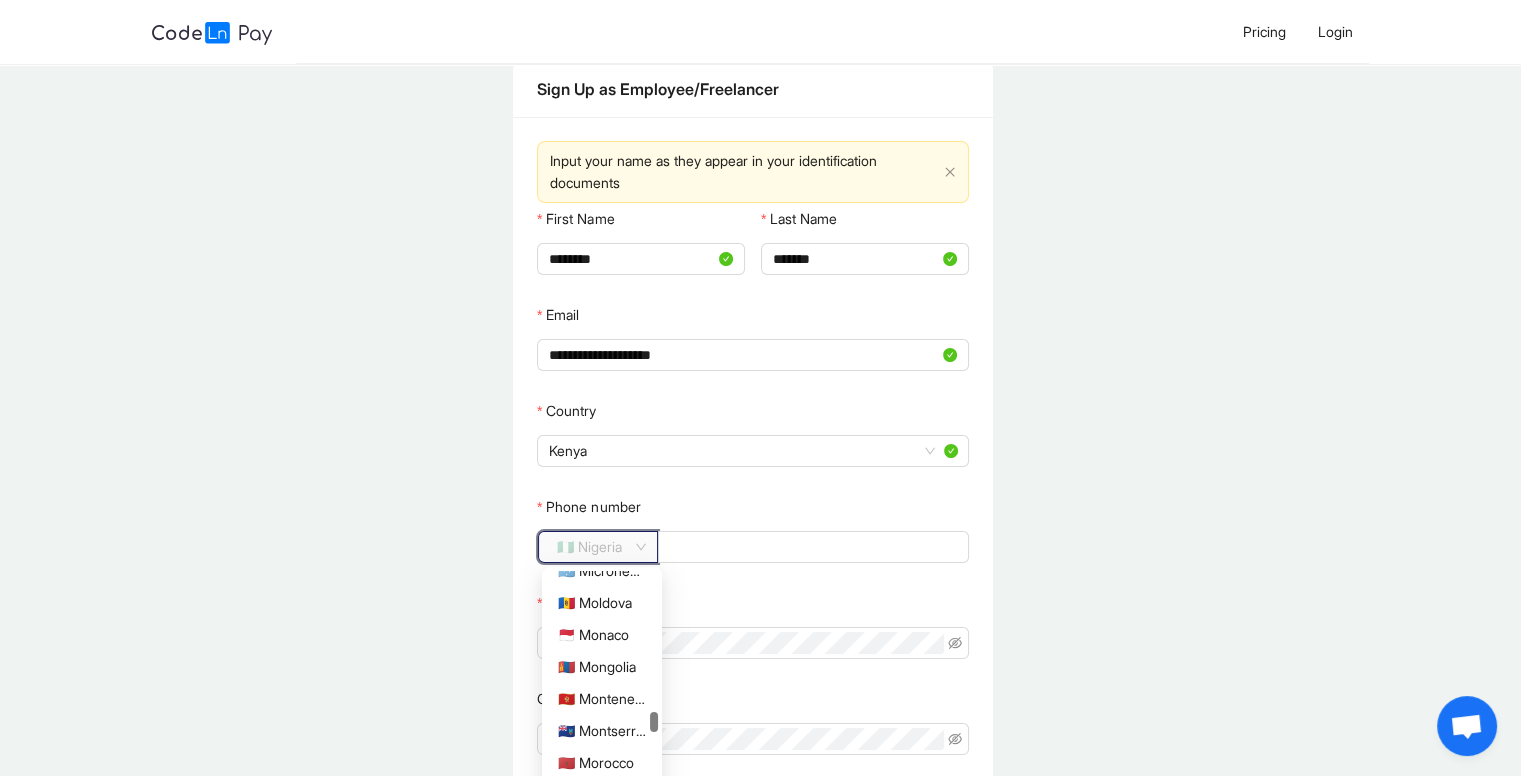 scroll, scrollTop: 3256, scrollLeft: 0, axis: vertical 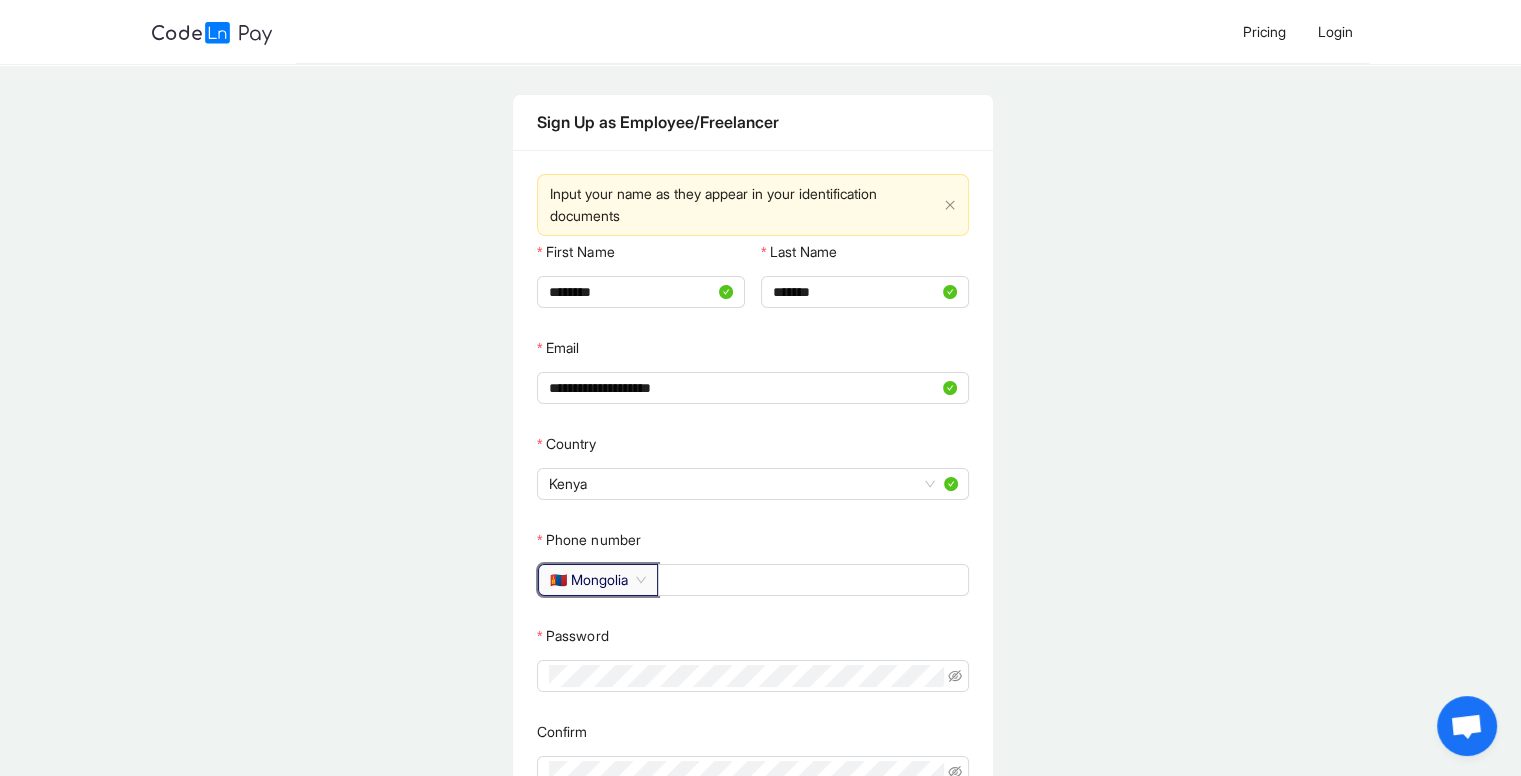 click on "🇲🇳 Mongolia" 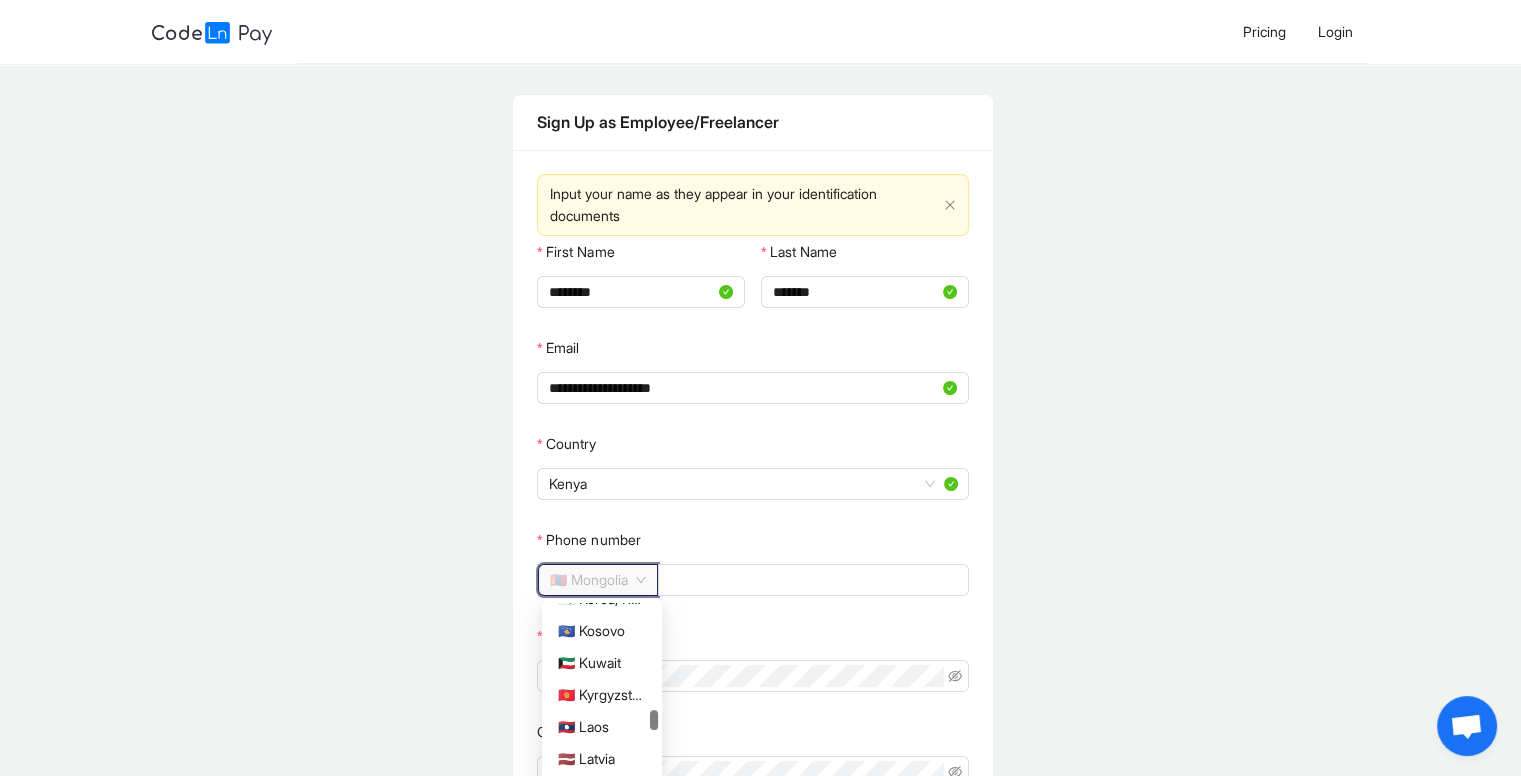scroll, scrollTop: 2539, scrollLeft: 0, axis: vertical 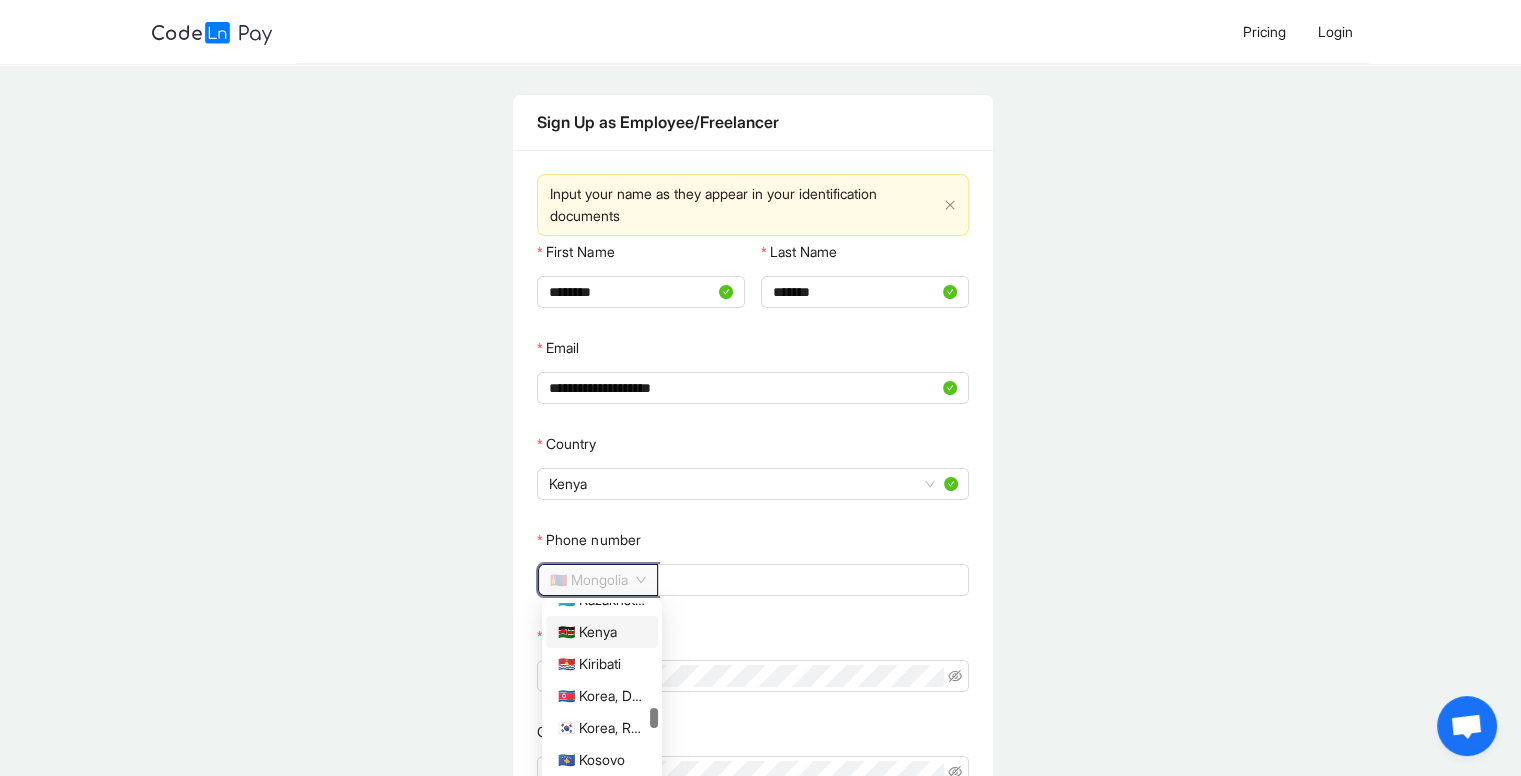 click on "🇰🇪 Kenya" at bounding box center [602, 632] 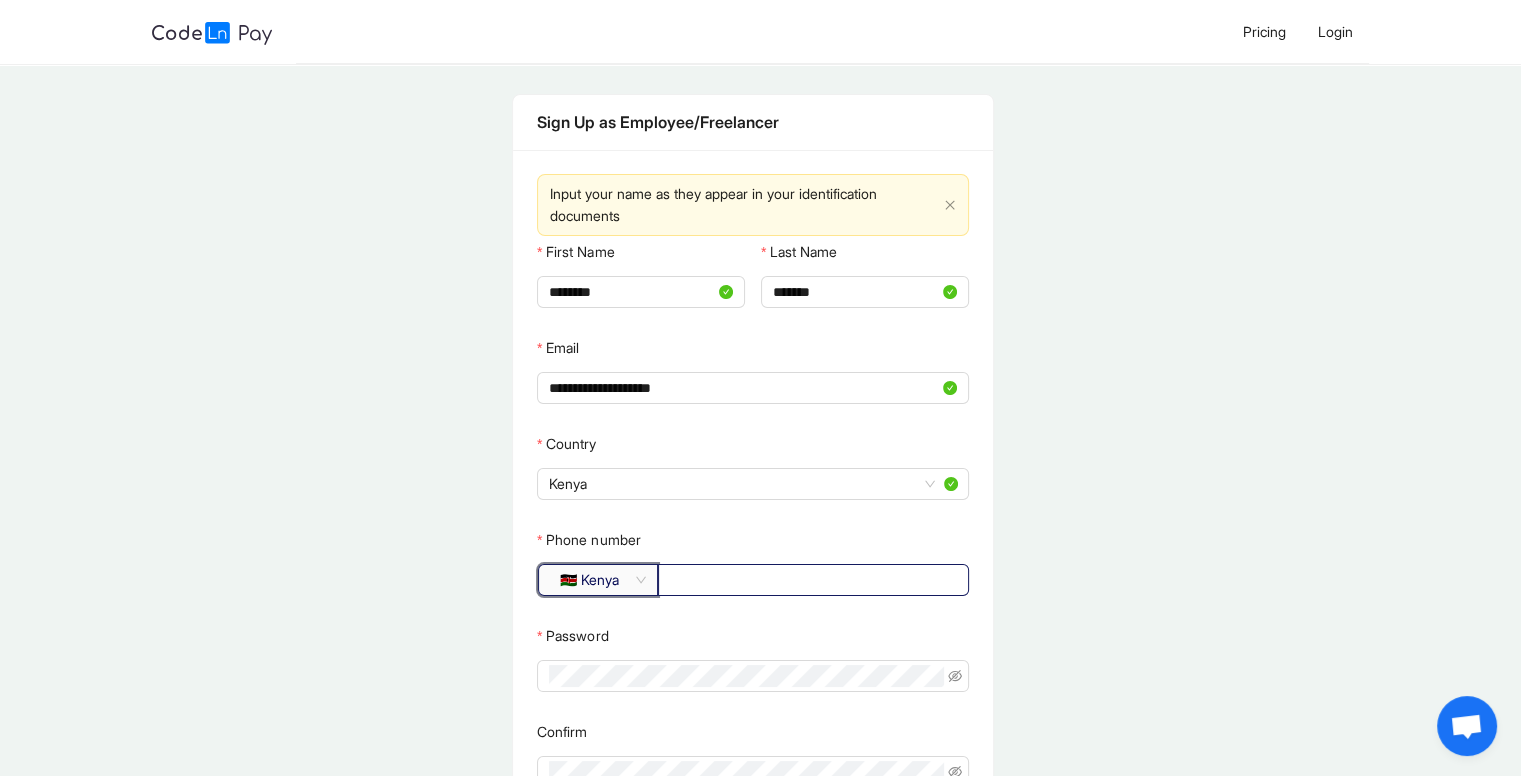 click at bounding box center [813, 580] 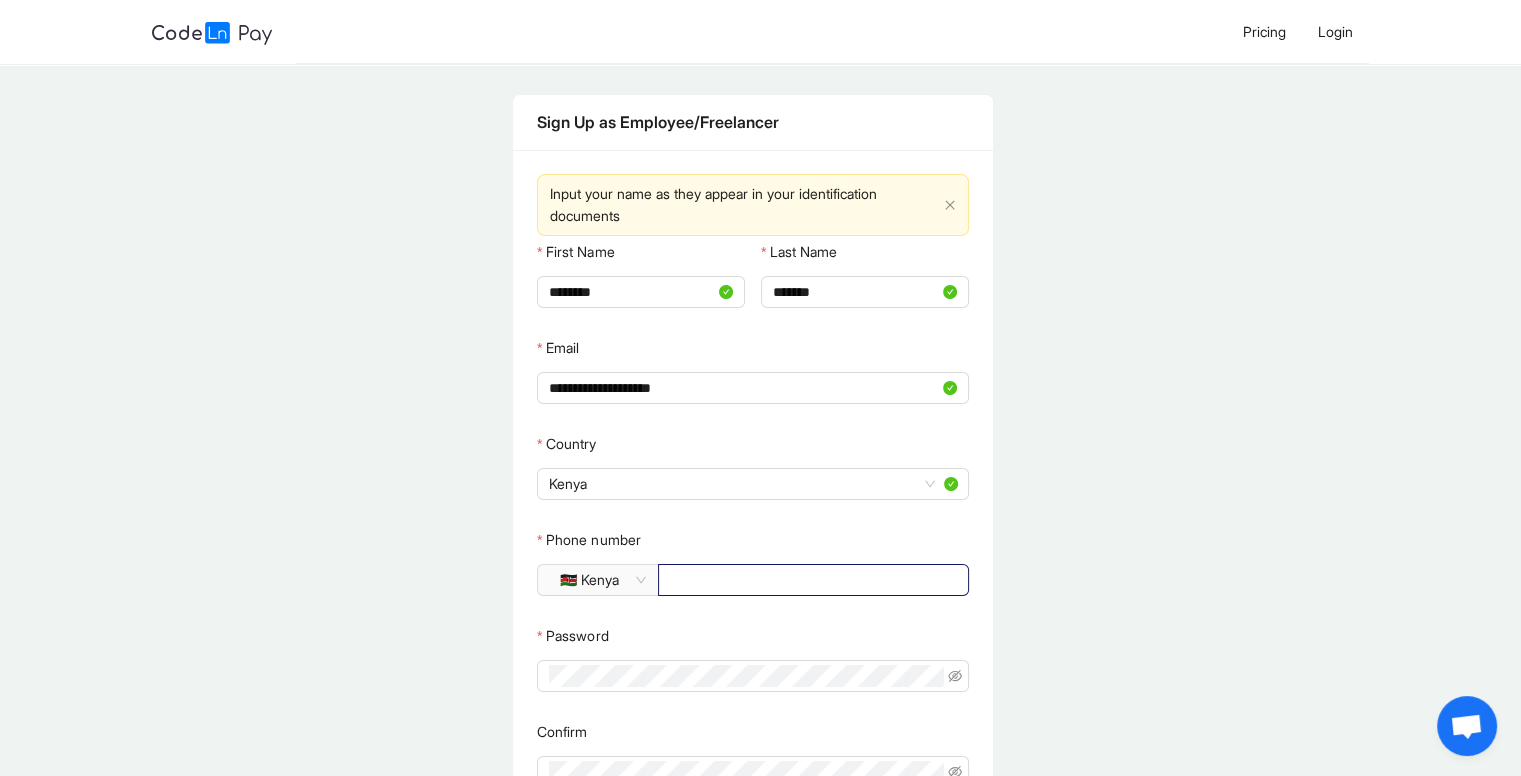 click on "Phone number" at bounding box center [811, 580] 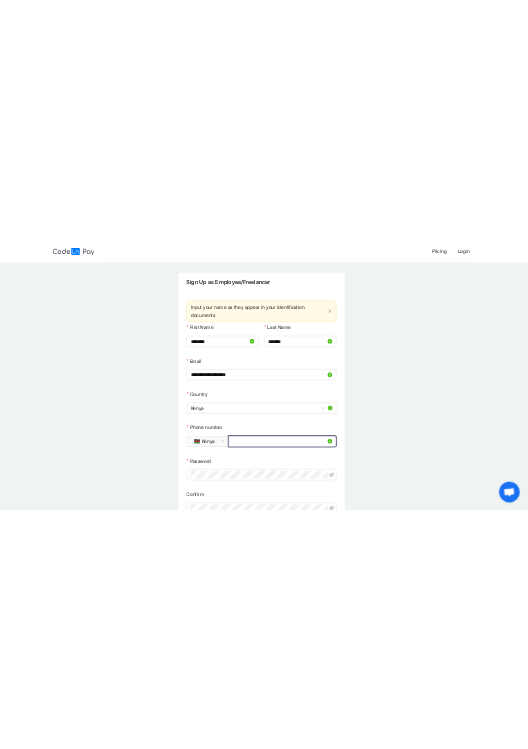 scroll, scrollTop: 173, scrollLeft: 0, axis: vertical 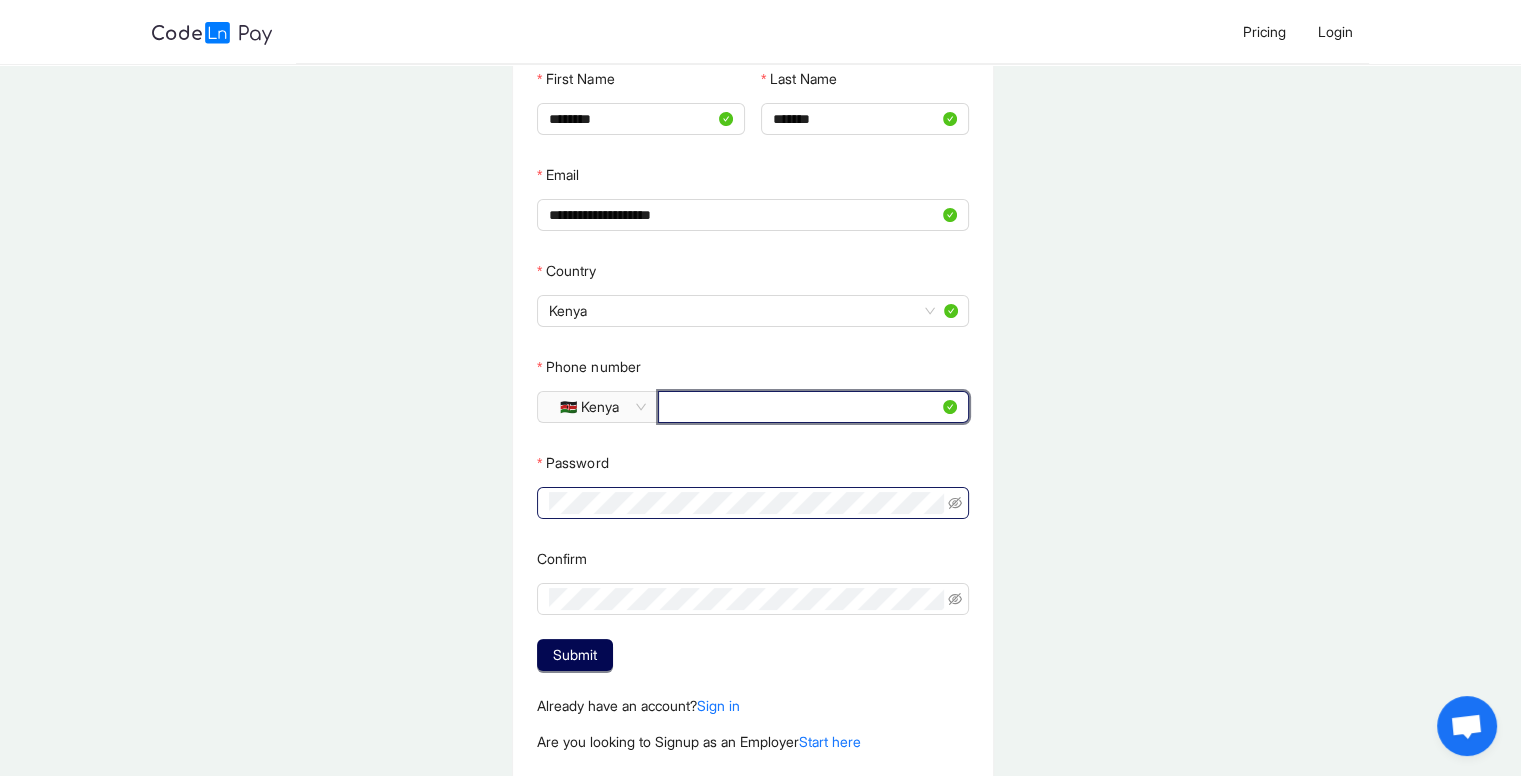 type on "*********" 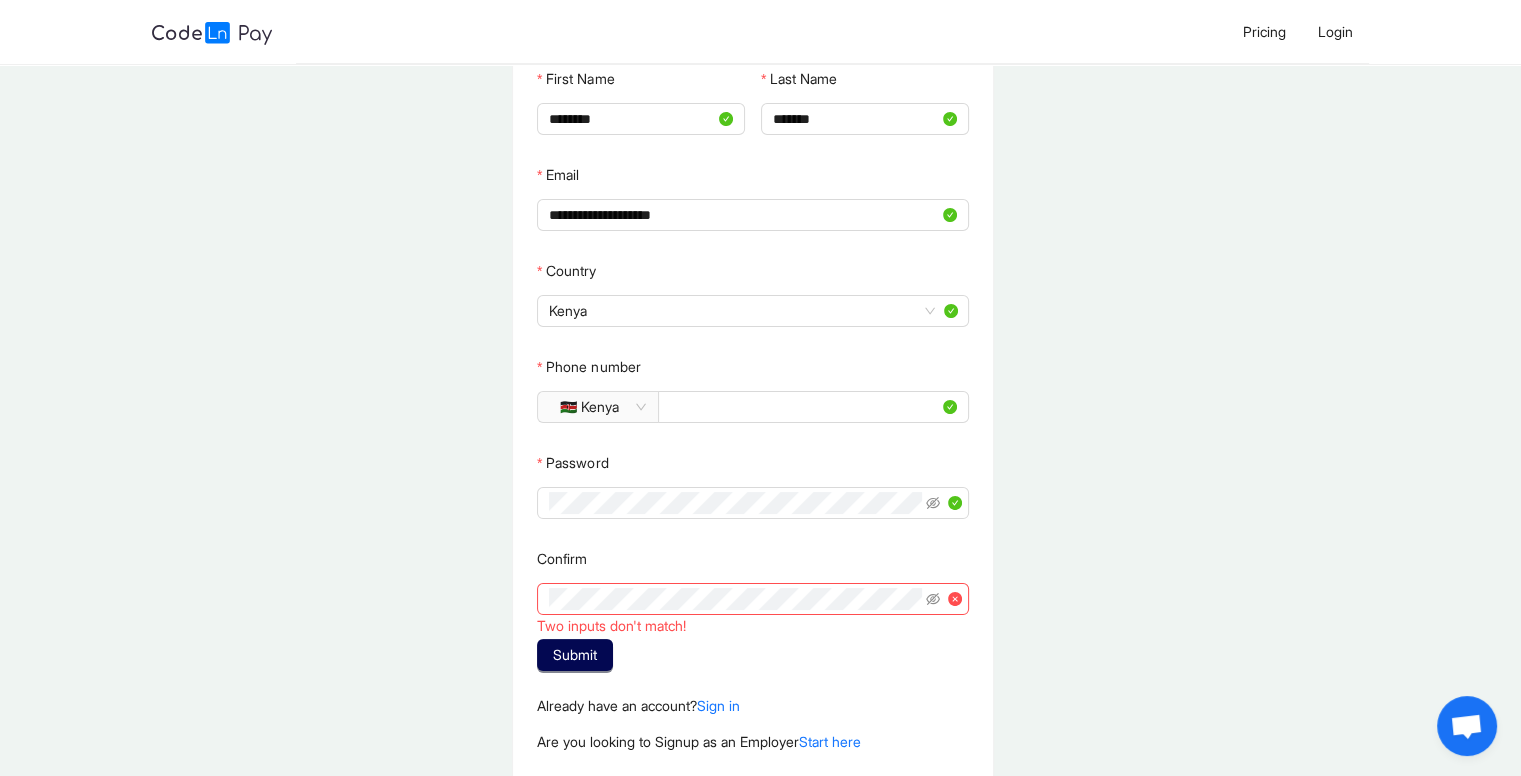 click on "Confirm" 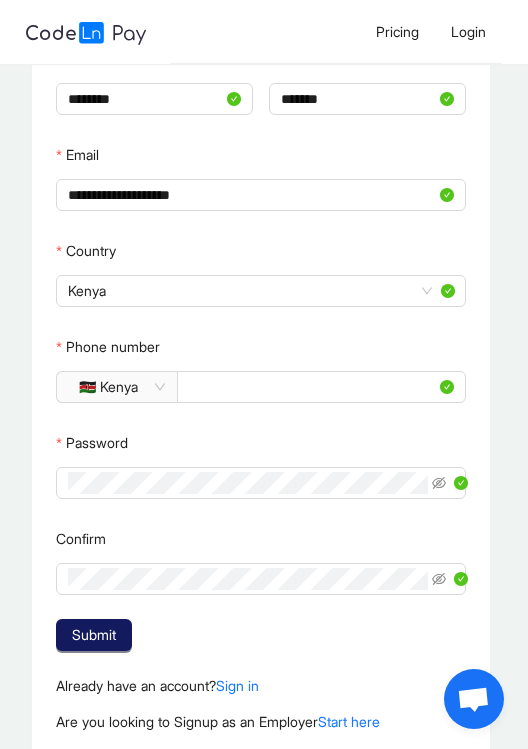 click on "Submit" 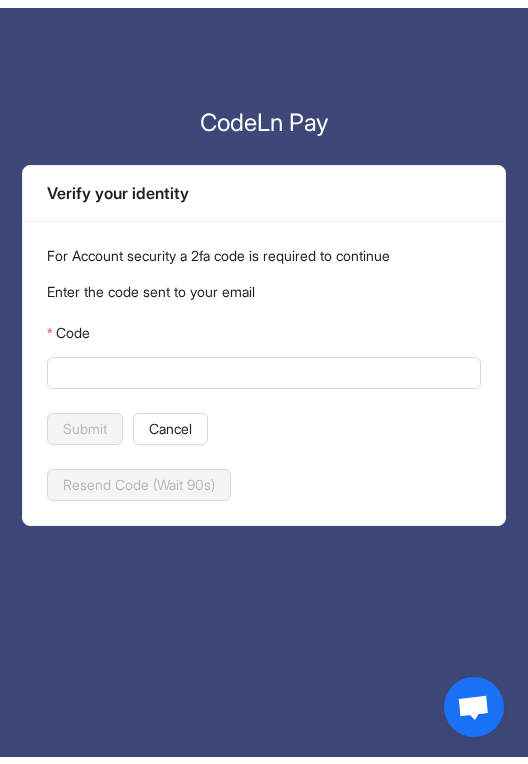 scroll, scrollTop: 0, scrollLeft: 0, axis: both 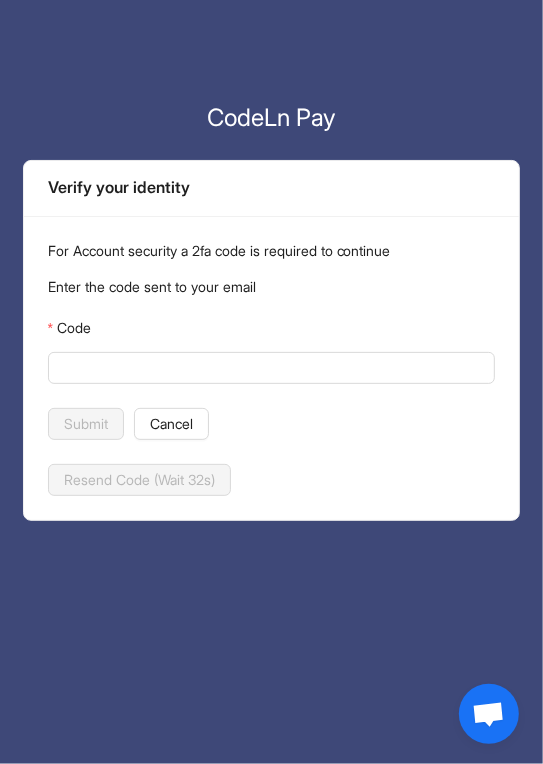 click on "CodeLn Pay Verify your identity For Account security a 2fa code is required to continue Enter the code sent to your email Code Submit Cancel Resend Code (Wait 32s)" 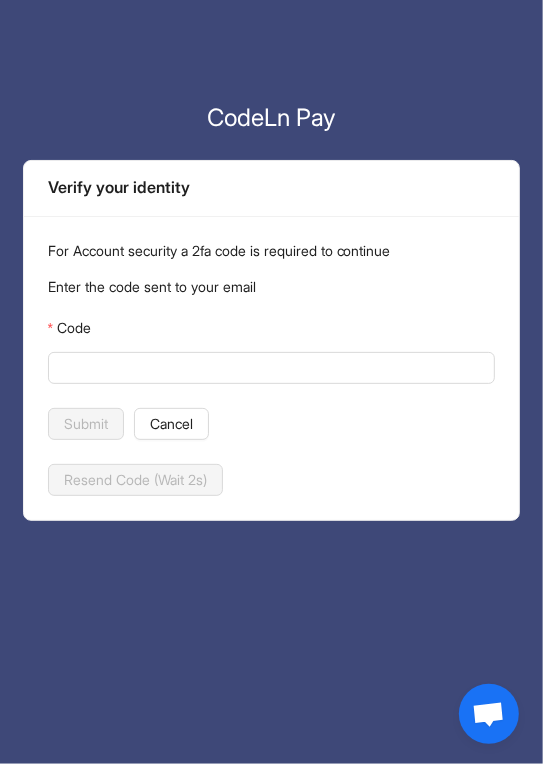 click on "Code Submit Cancel" 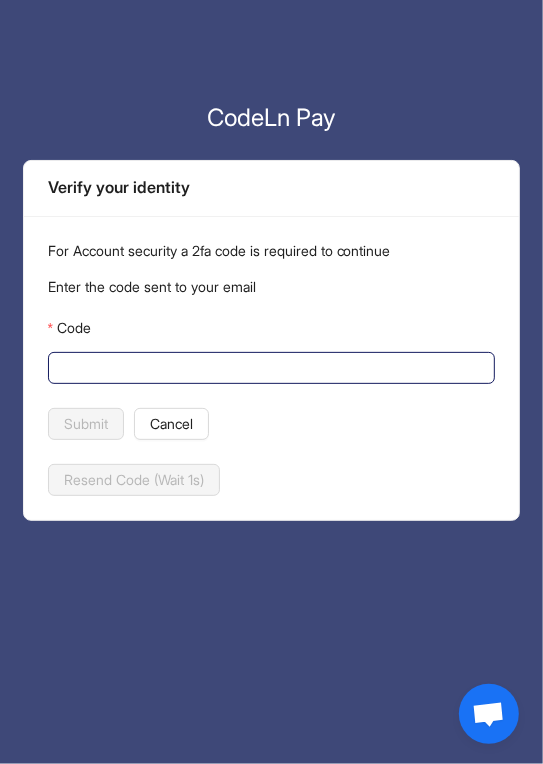 click on "Code" at bounding box center [270, 368] 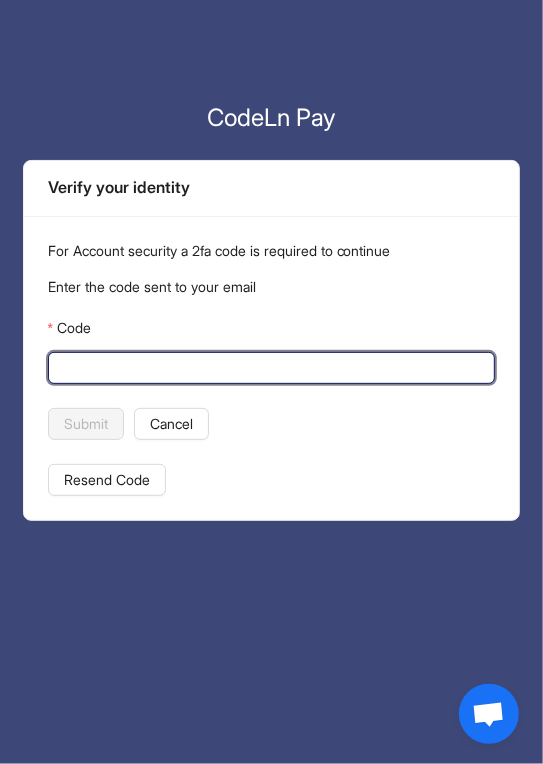 paste on "******" 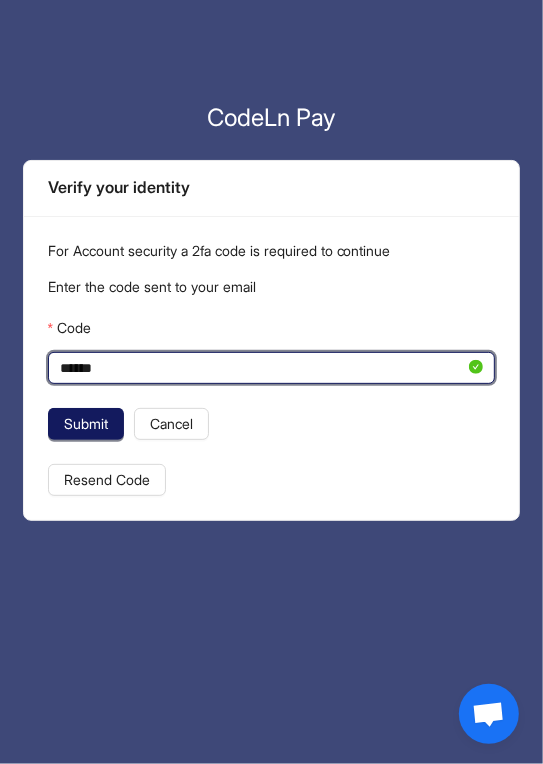 type on "******" 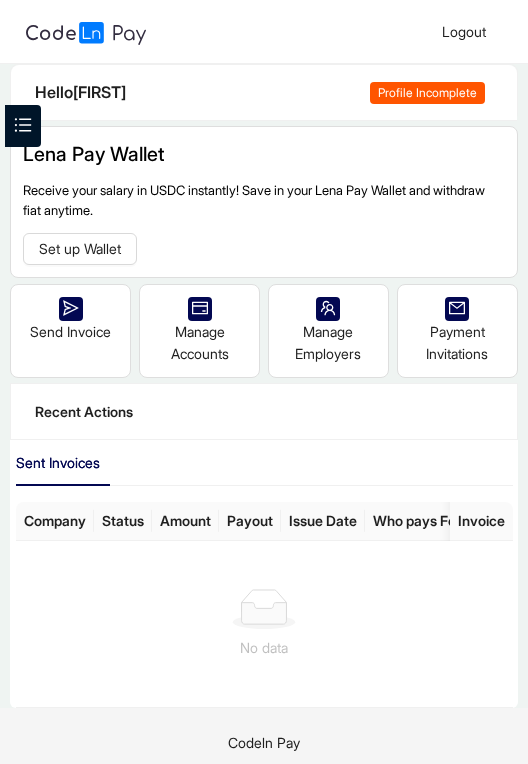 click on "Profile Incomplete" at bounding box center [427, 93] 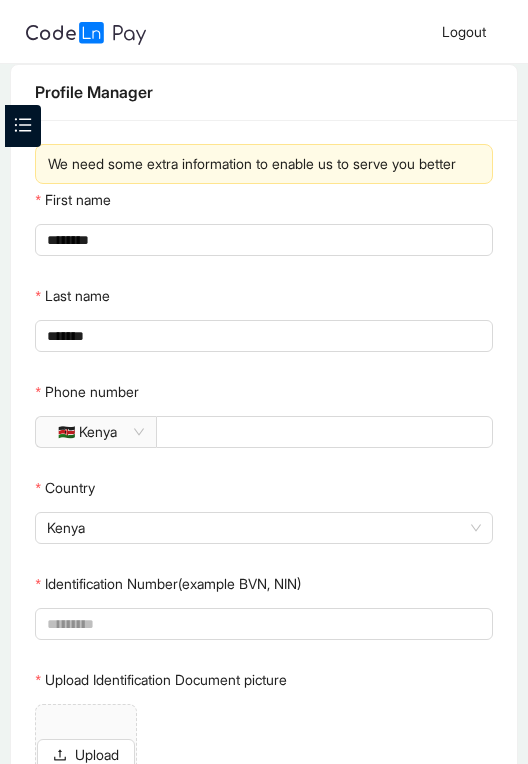 scroll, scrollTop: 245, scrollLeft: 0, axis: vertical 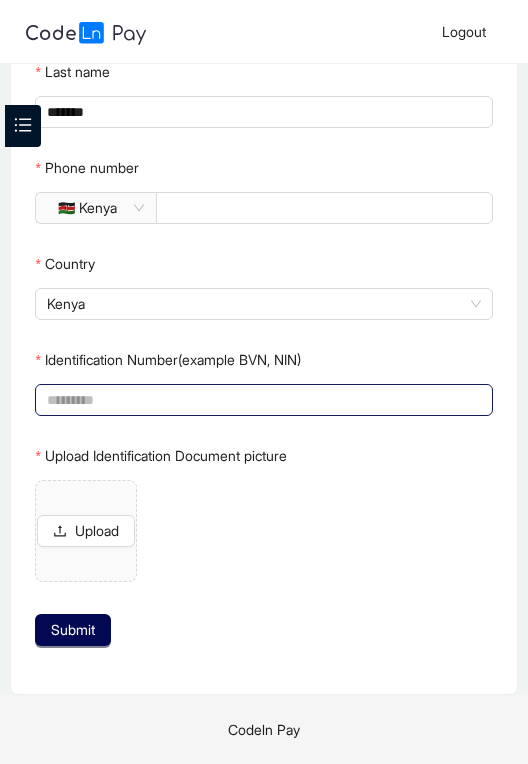click 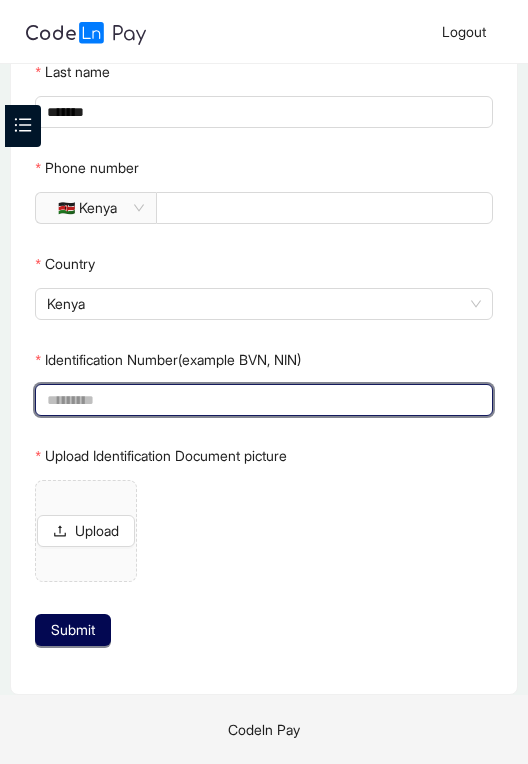 click on "Identification Number(example BVN, NIN)" at bounding box center (261, 400) 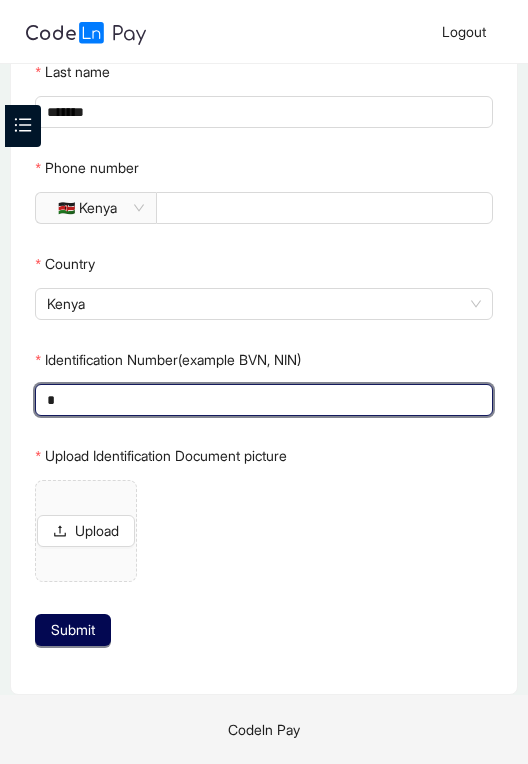 scroll, scrollTop: 184, scrollLeft: 0, axis: vertical 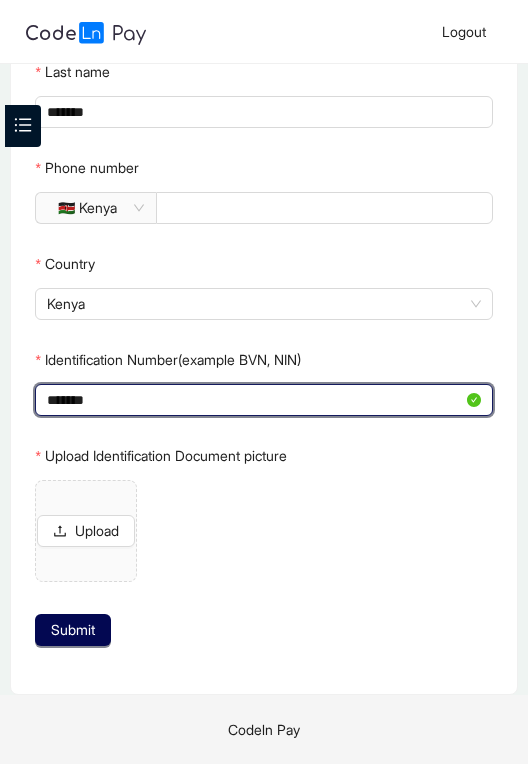 type on "*******" 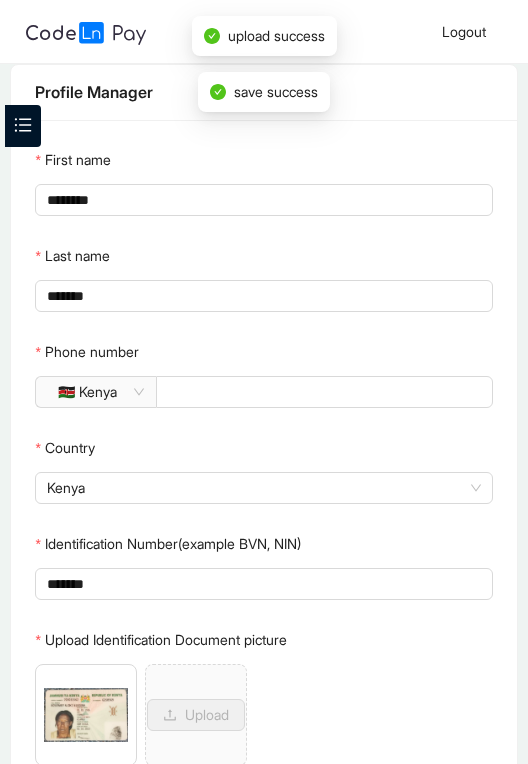 scroll, scrollTop: 184, scrollLeft: 0, axis: vertical 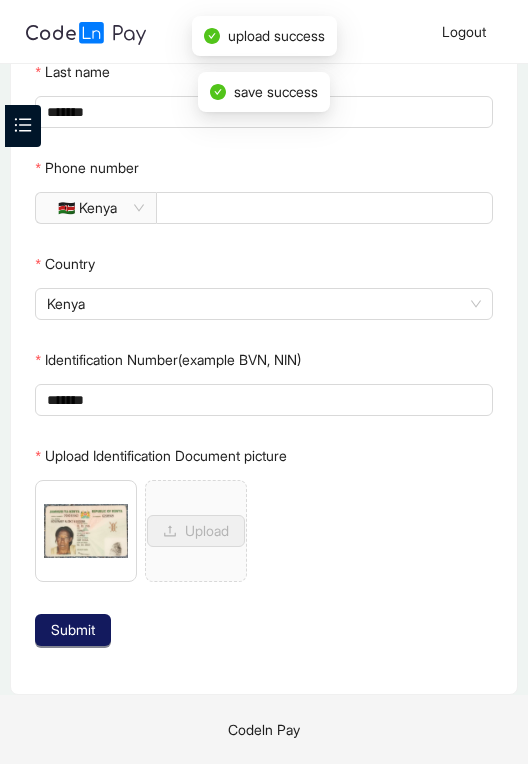 click on "Submit" 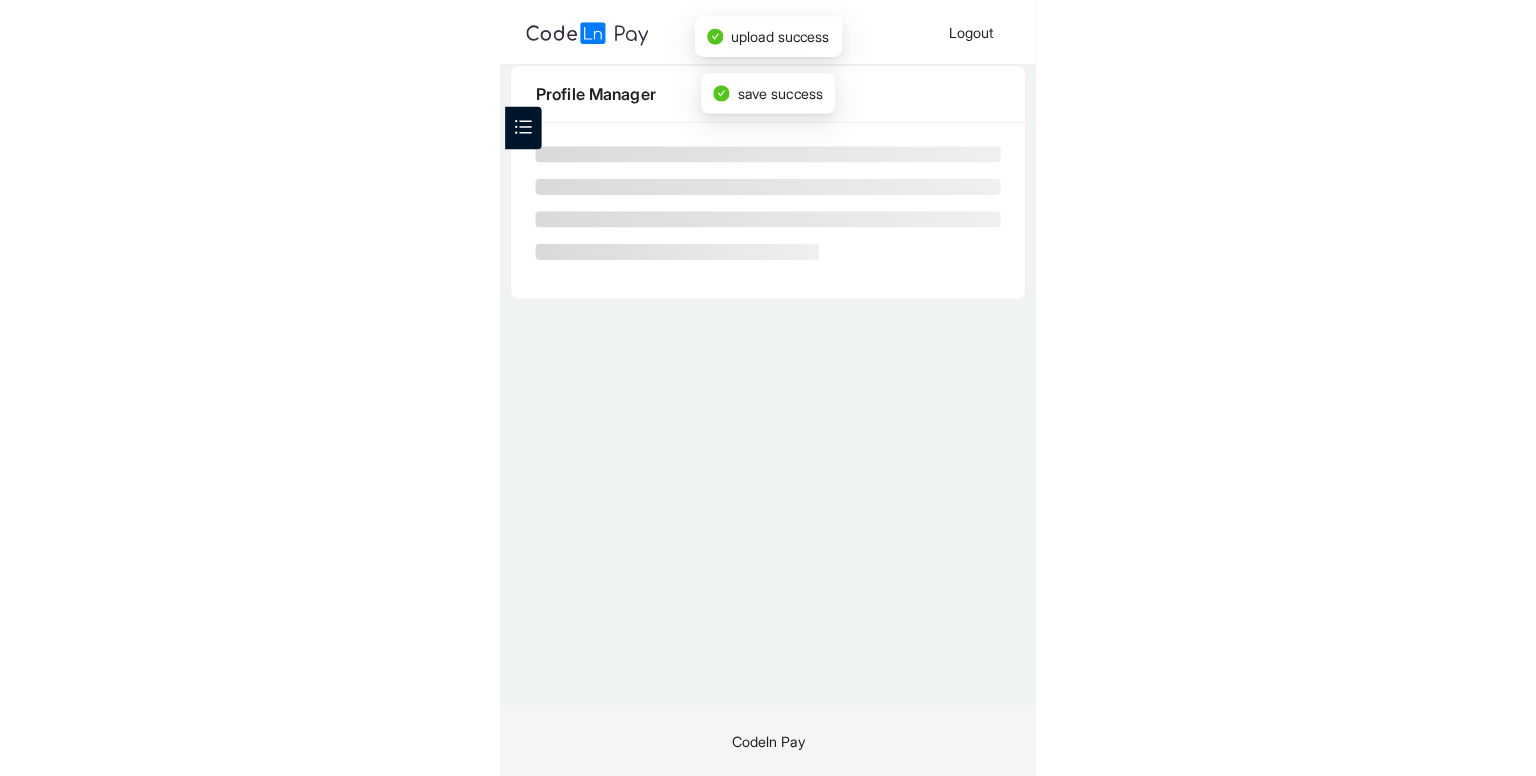 scroll, scrollTop: 0, scrollLeft: 0, axis: both 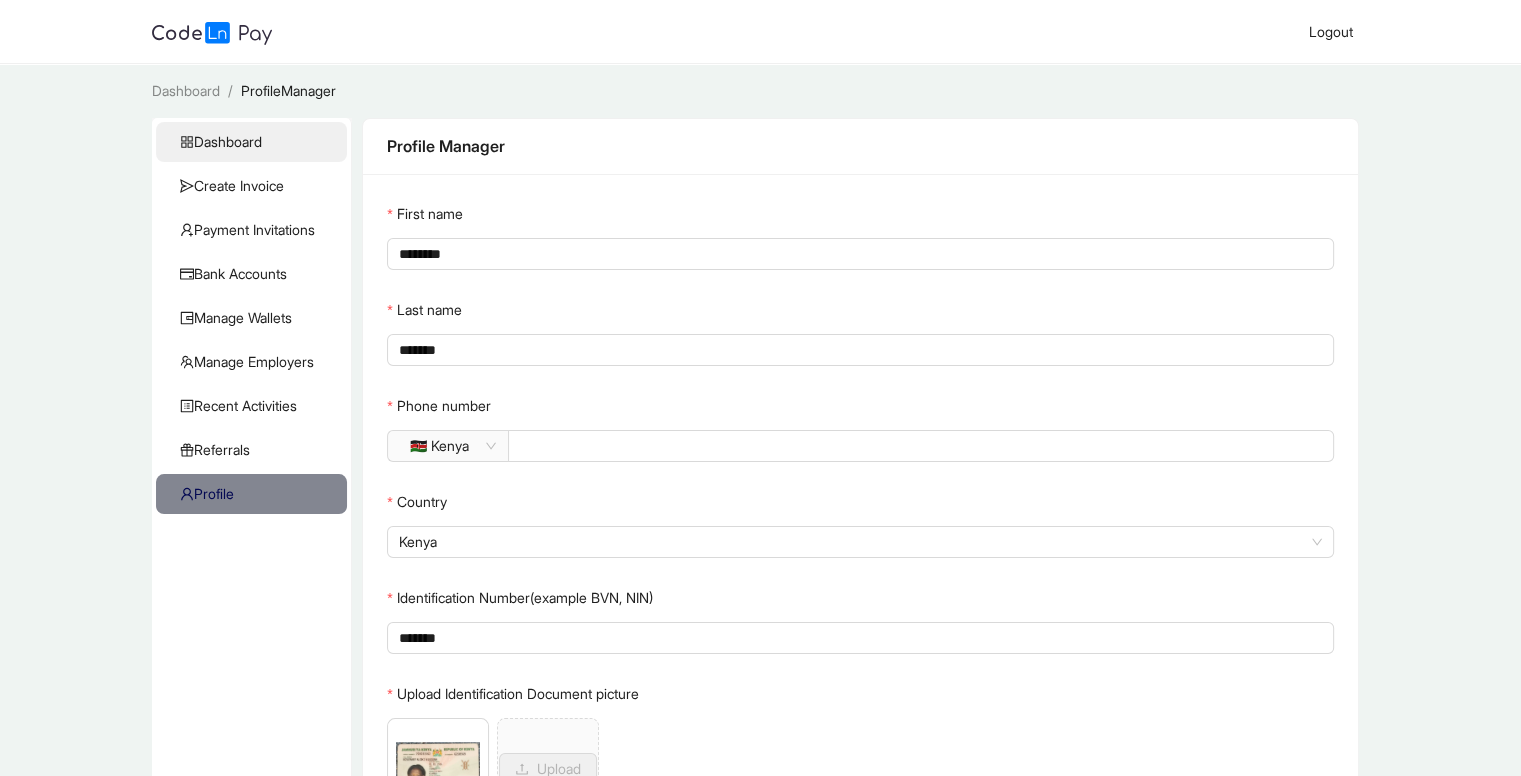 click on "Dashboard" 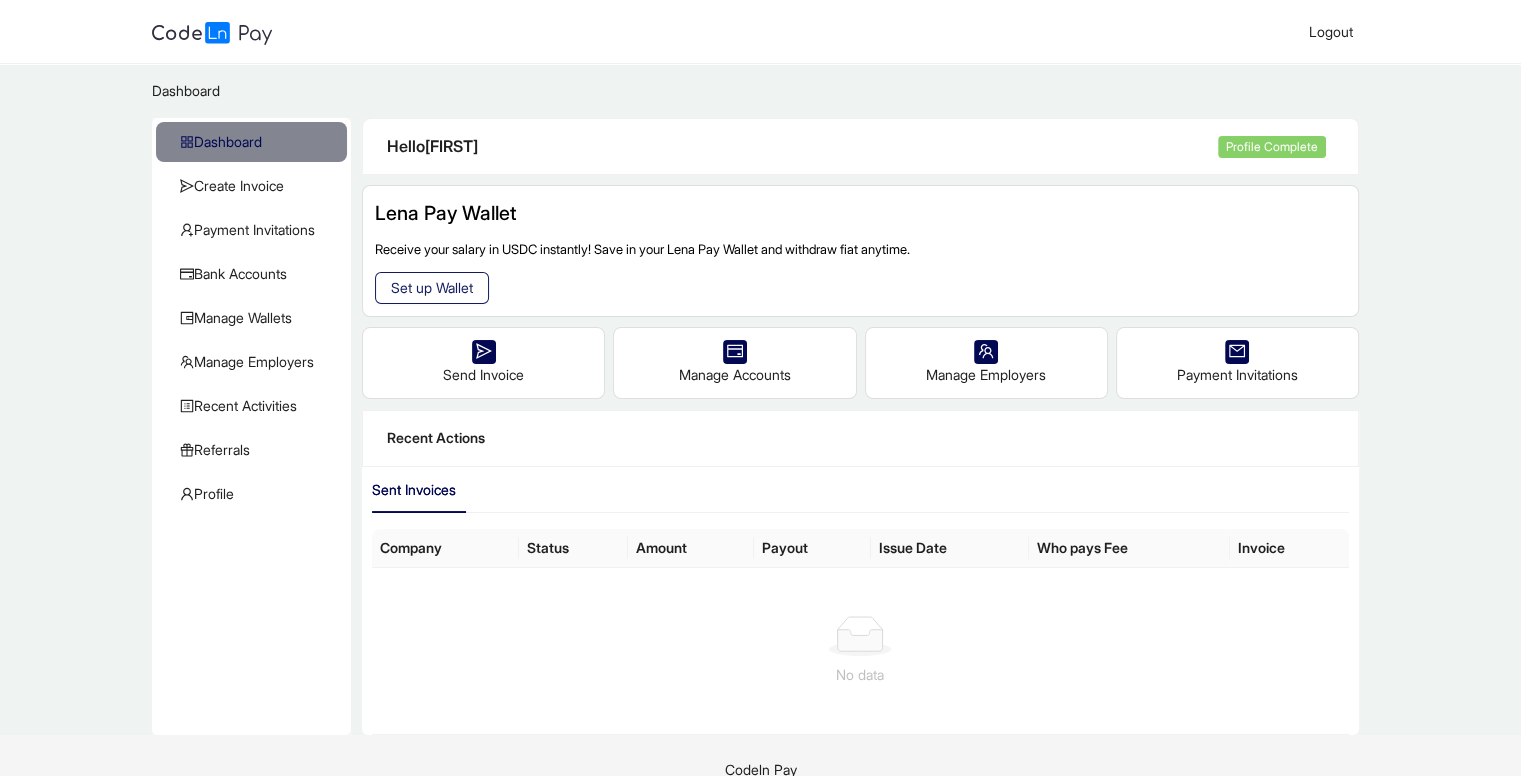 click on "Set up Wallet" 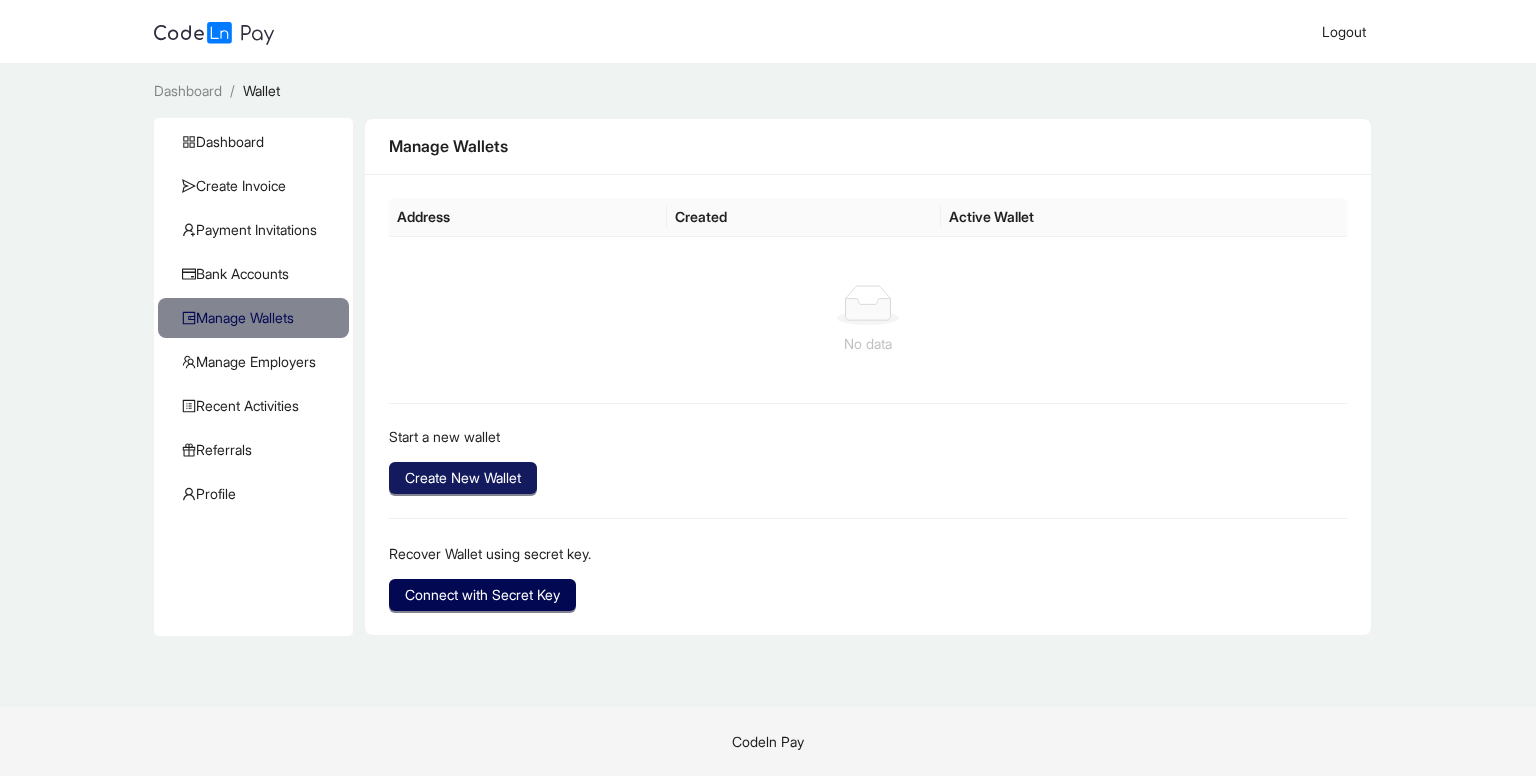 click on "Create New Wallet" at bounding box center (463, 478) 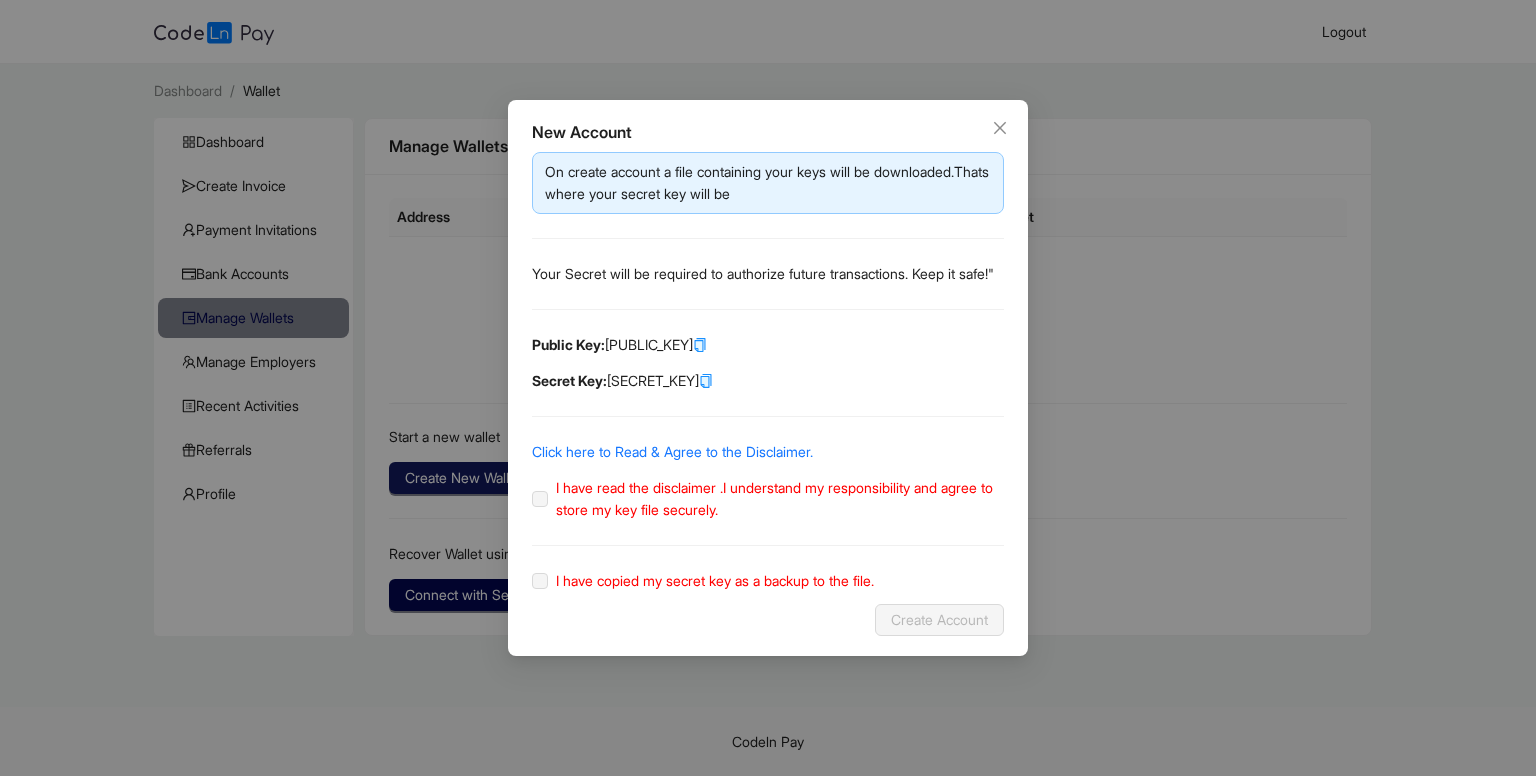 click on "New Account On create account  a file containing your keys will be downloaded.Thats where your secret key will be  Your Secret will be required to authorize future transactions. Keep it safe!"  Public Key:  GBJATXX4Q5...C4CWLXMRKC  Secret Key:  SBYKFIIWVY...WZXSKKDICW   Click here to Read & Agree to the Disclaimer.   I have read the disclaimer .I understand my responsibility and agree to store my key file securely.   I have copied my secret key as a backup to the file.  Create Account" at bounding box center (768, 388) 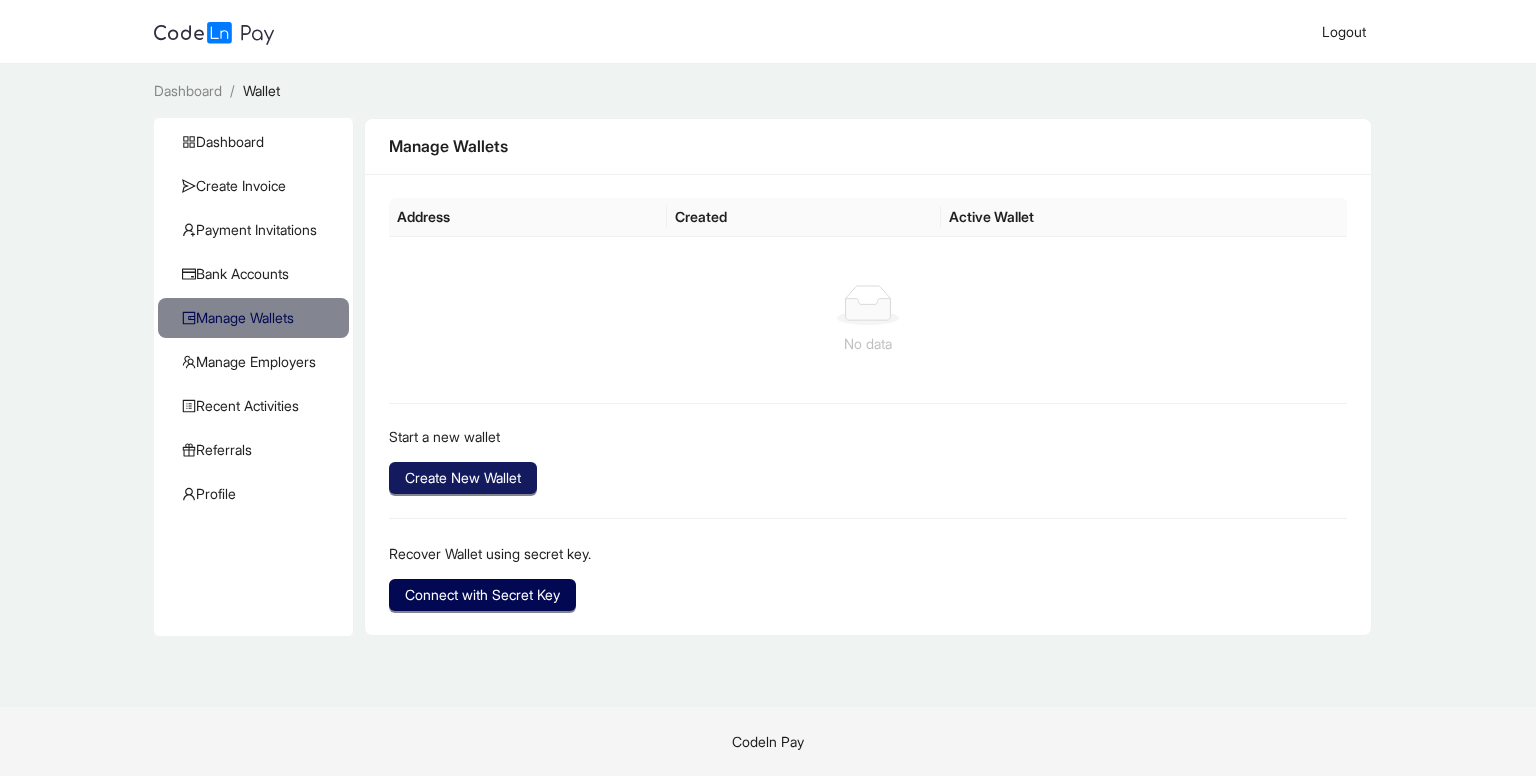 click on "Create New Wallet" 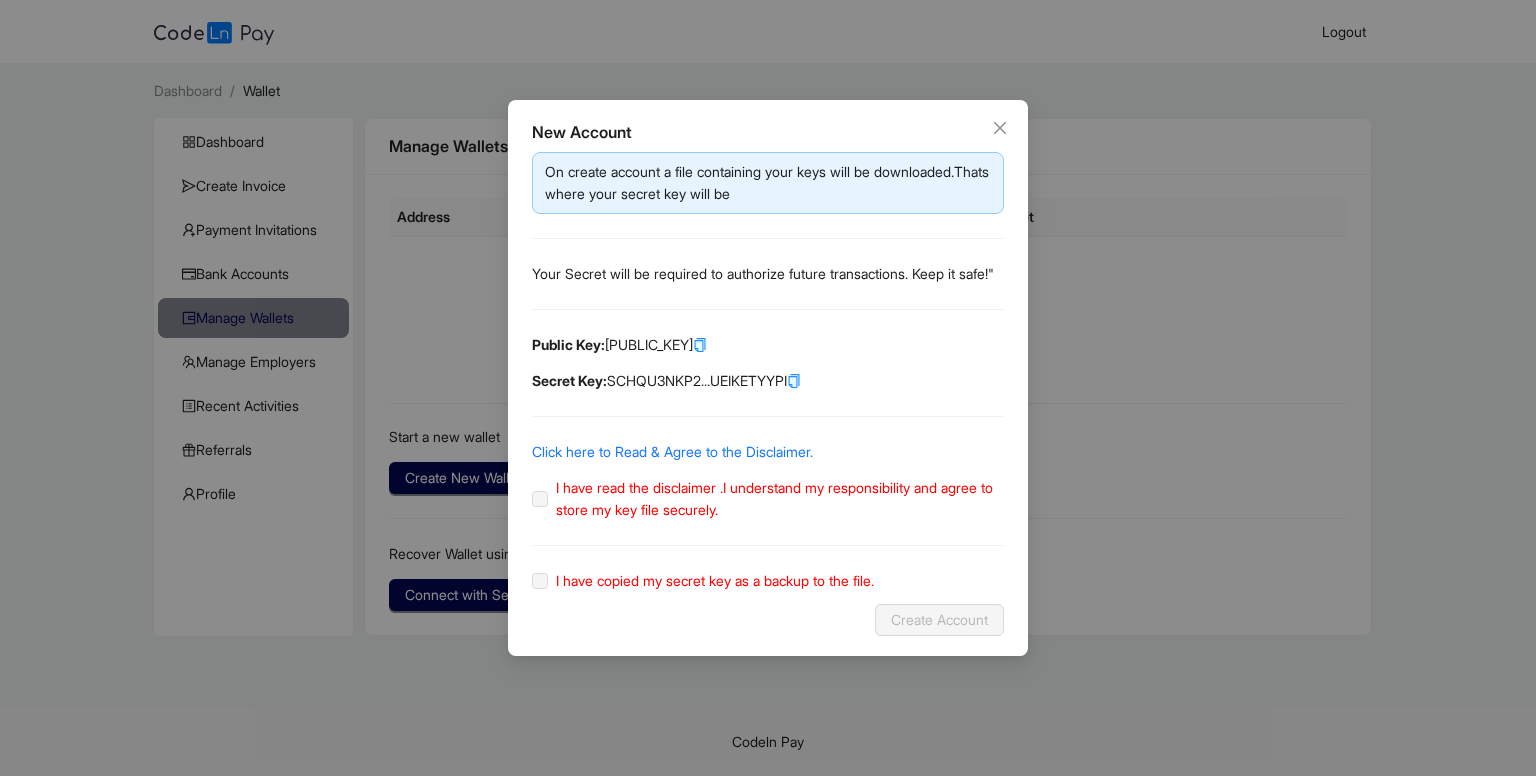 click on "Public Key:  GBKDRW5OAM...DYLOC246GS" 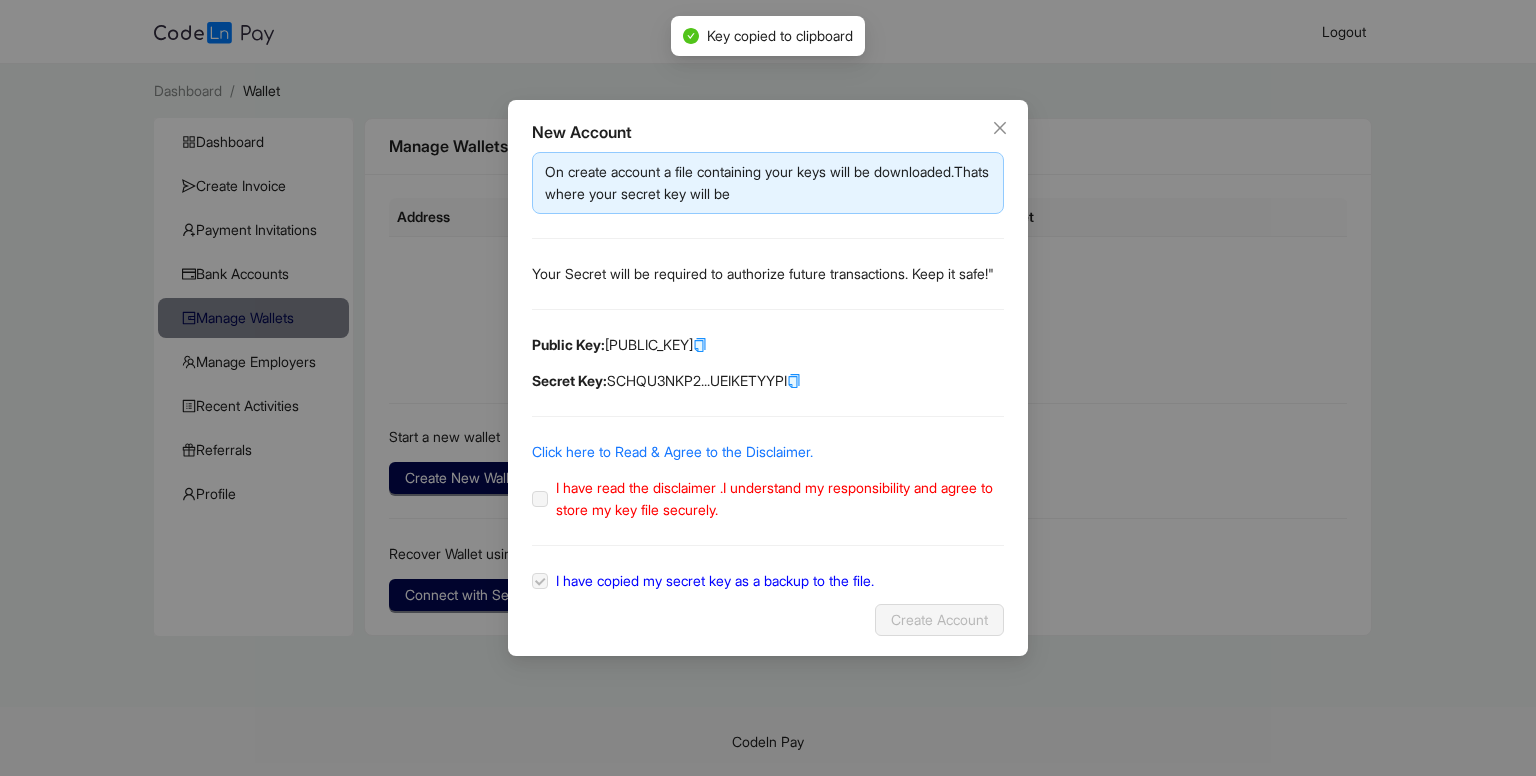 click on "I have read the disclaimer .I understand my responsibility and agree to store my key file securely." 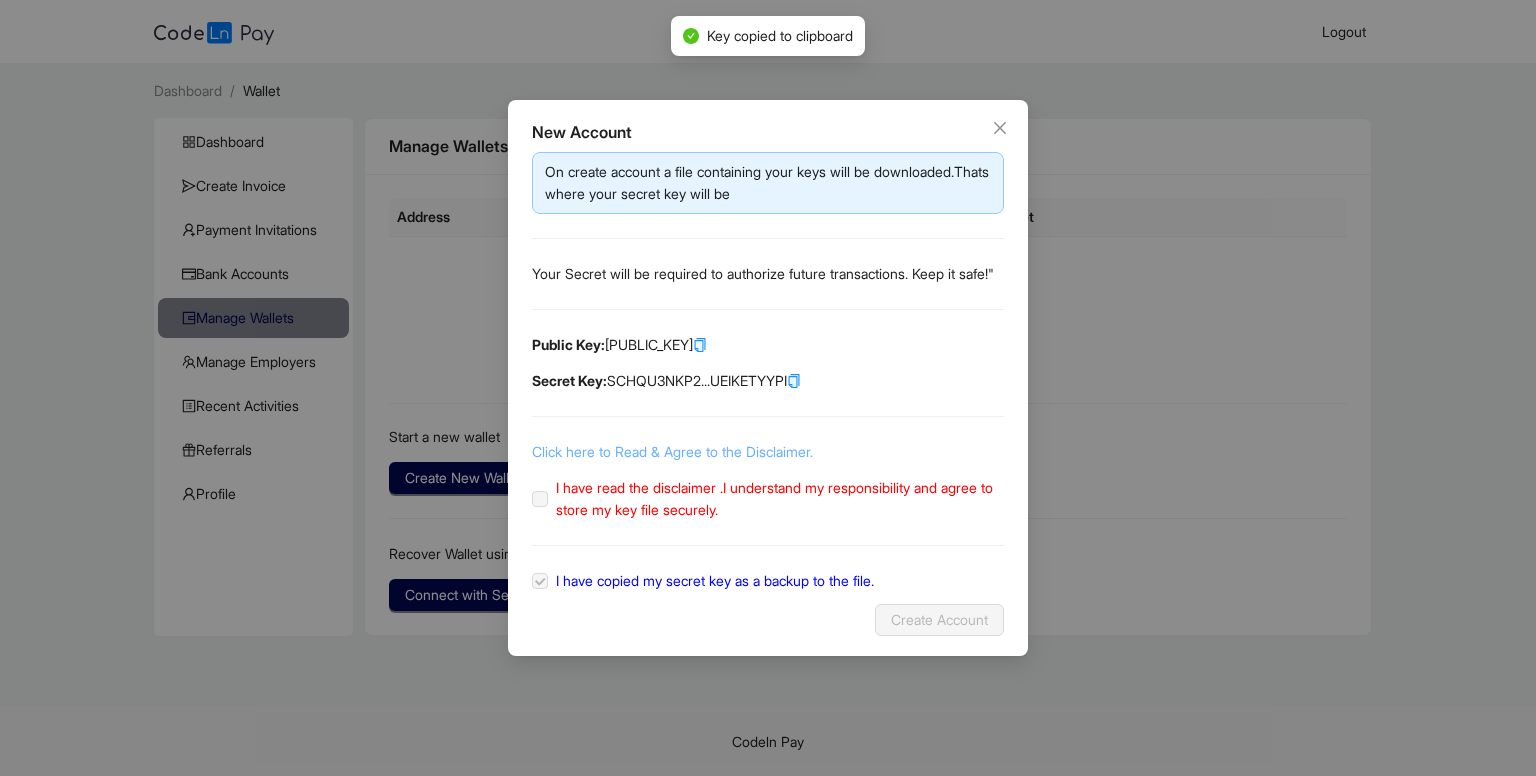 click on "Click here to Read & Agree to the Disclaimer." at bounding box center [672, 451] 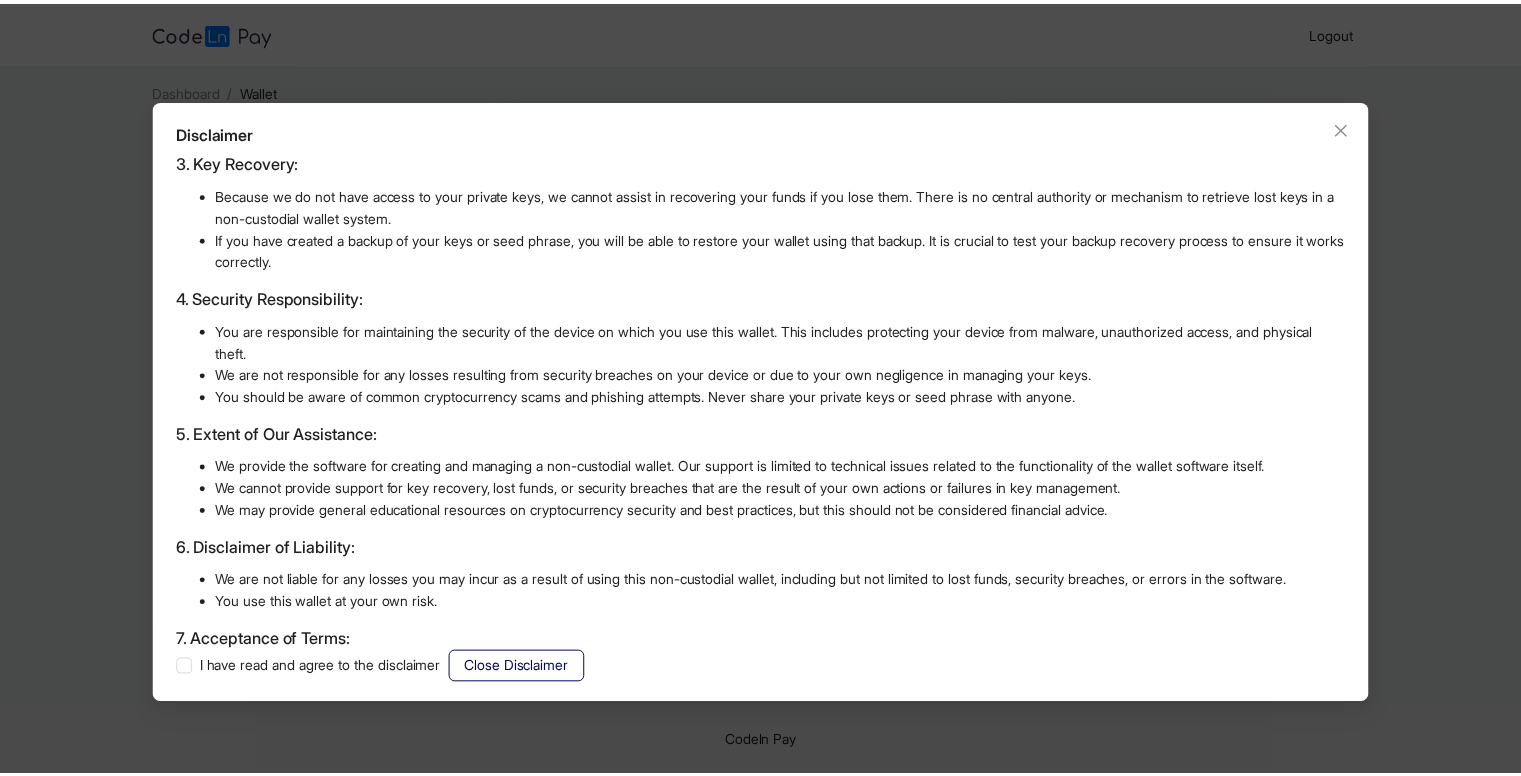 scroll, scrollTop: 487, scrollLeft: 0, axis: vertical 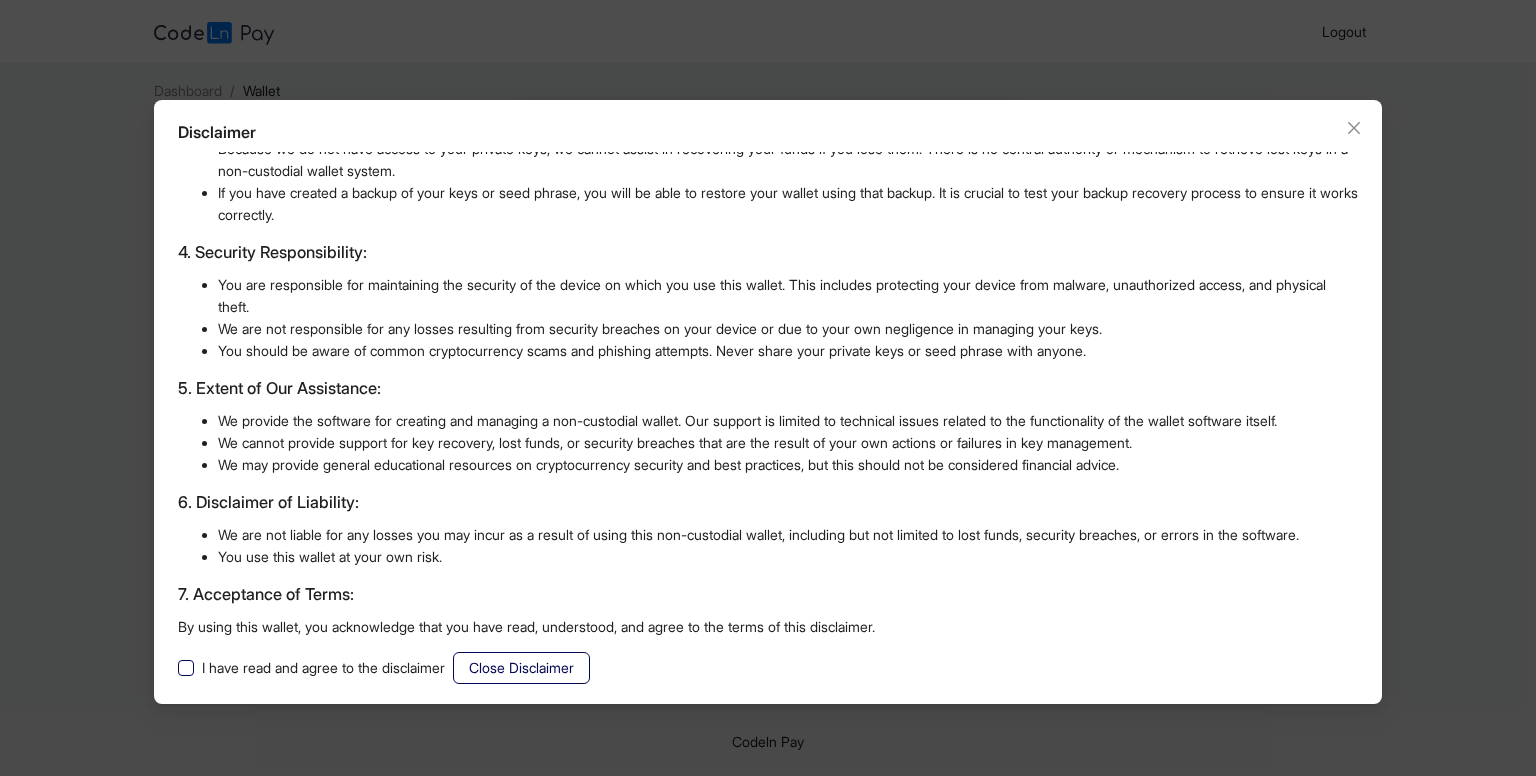 click on "I have read and agree to the disclaimer" at bounding box center (323, 668) 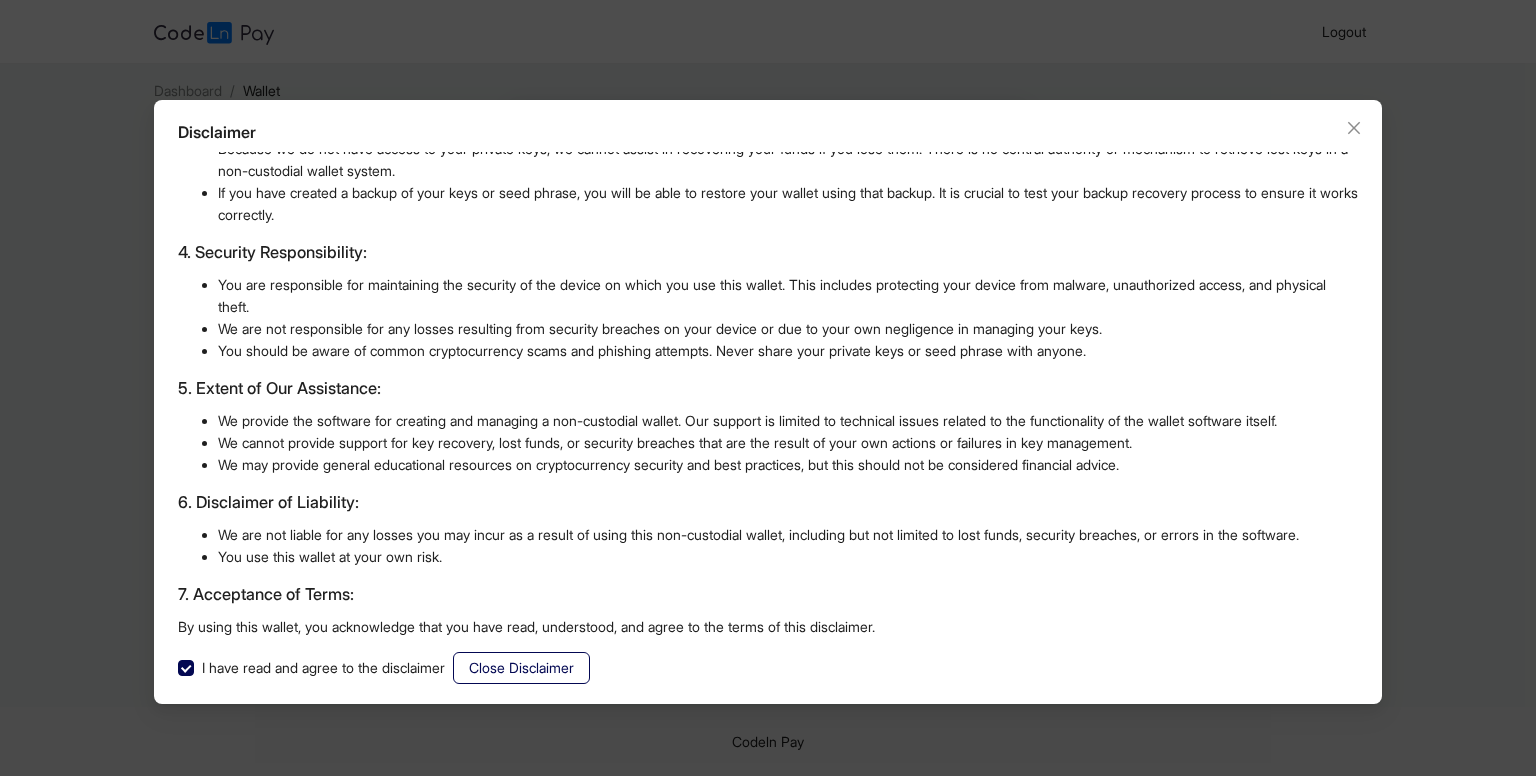 click on "Disclaimer: Non-Custodial Wallet and Key Management  By creating and using this non-custodial wallet, you acknowledge and agree to the following:  1. Key Ownership and Responsibility:  You are solely responsible for the security and safekeeping of your private keys. These keys are essential for accessing and managing the cryptocurrency within your wallet. We do *not* store or have access to your private keys at any time.   You understand that loss of your private keys will result in the permanent loss of access to your cryptocurrency. We cannot recover your funds if you lose your keys.   It is your responsibility to back up your private keys securely. We strongly recommend using multiple secure backup methods, such as hardware wallets, encrypted storage, or offline backups. Consider consulting resources on best practices for key management.  2. Key Storage: 3. Key Recovery: 4. Security Responsibility: 5. Extent of Our Assistance: 6. Disclaimer of Liability: You use this wallet at your own risk." 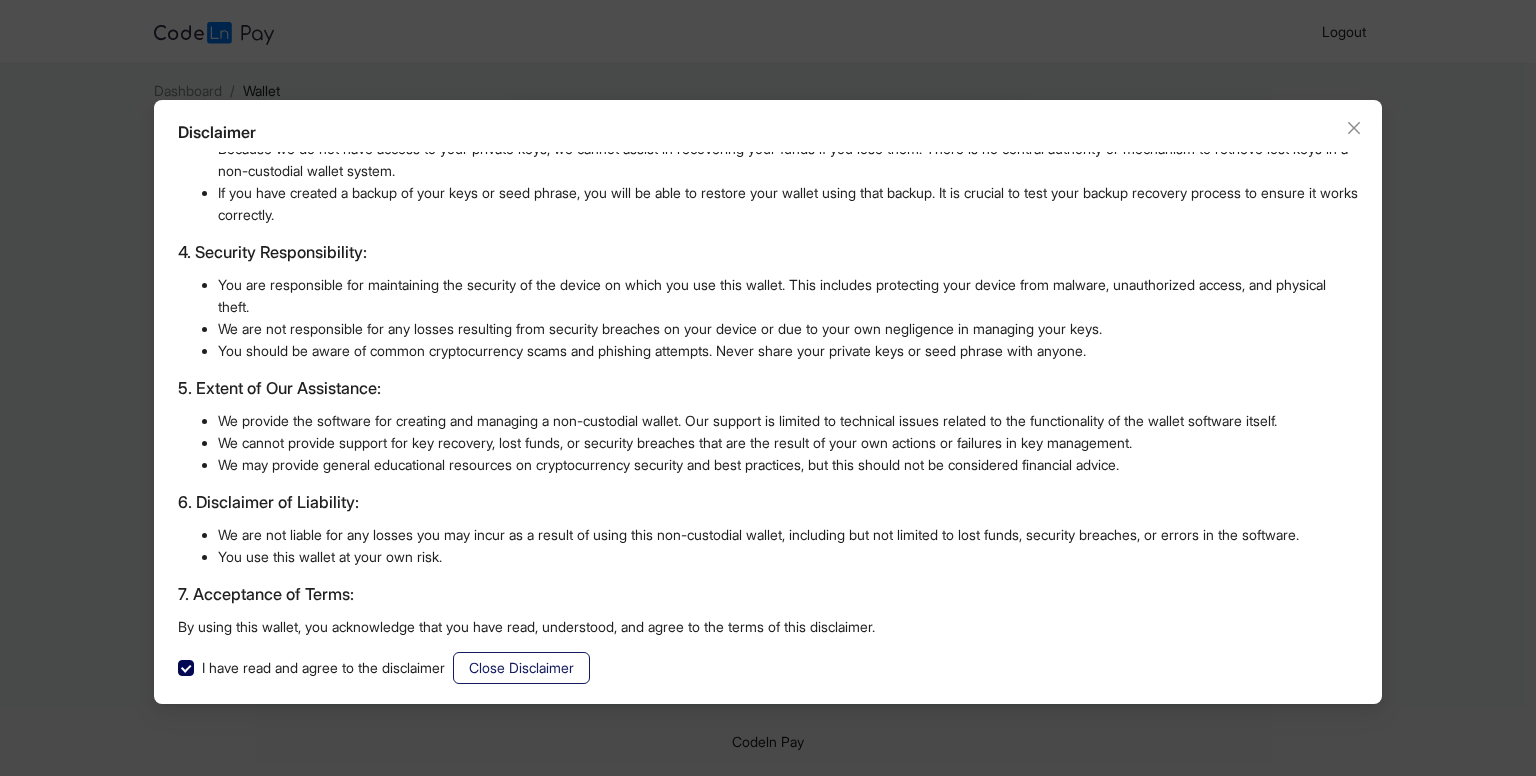 click on "Close Disclaimer" 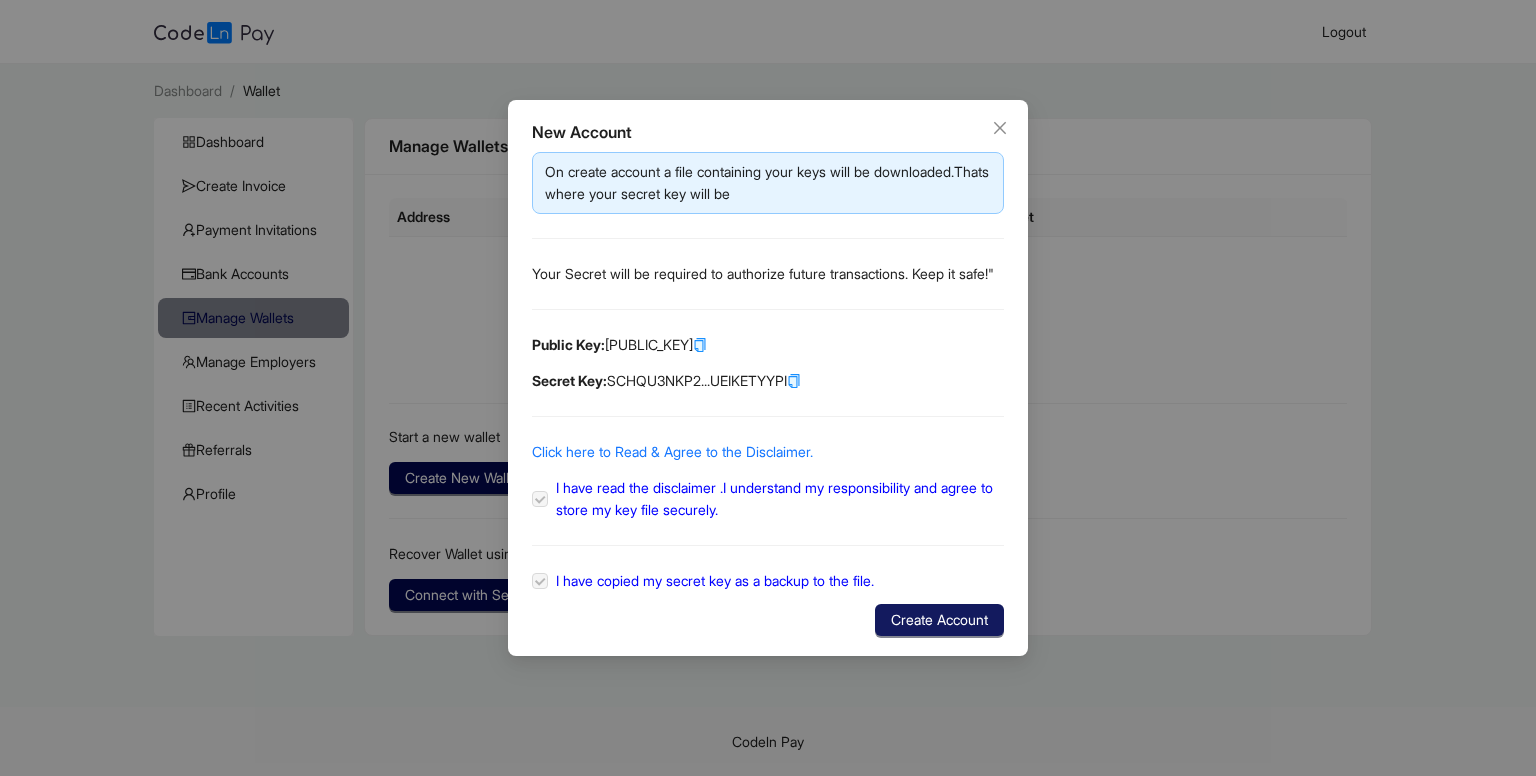click on "Create Account" 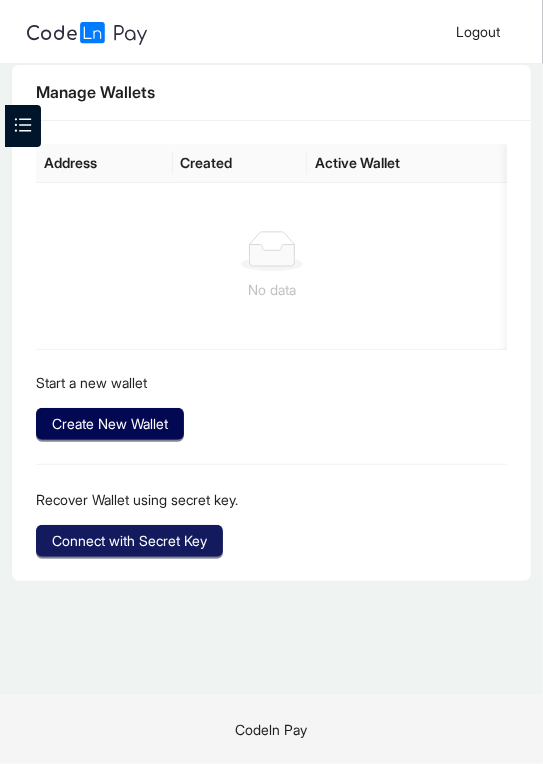 click on "Connect with Secret Key" 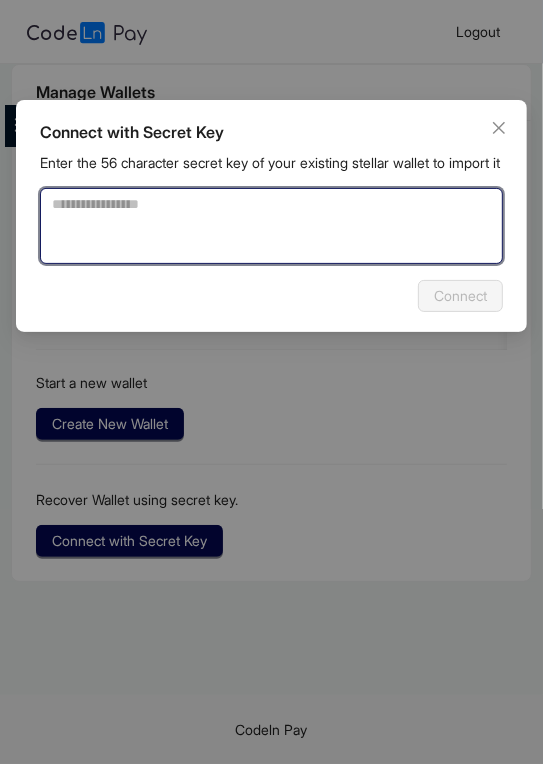 click 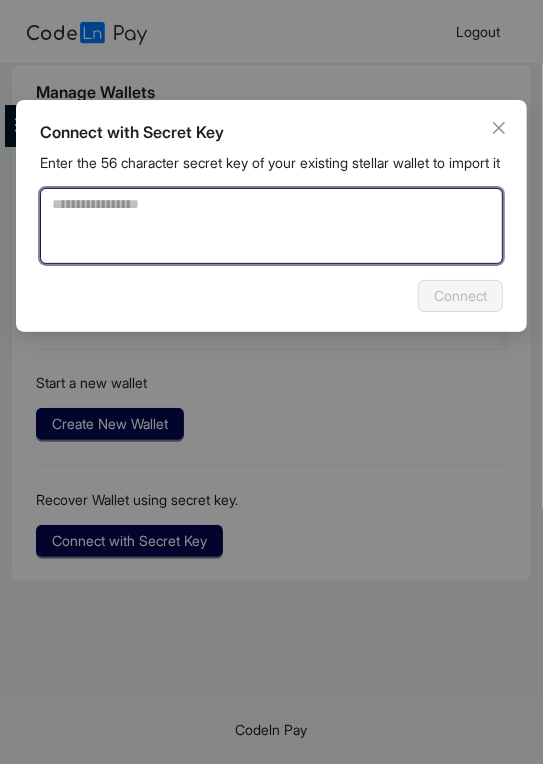 paste on "**********" 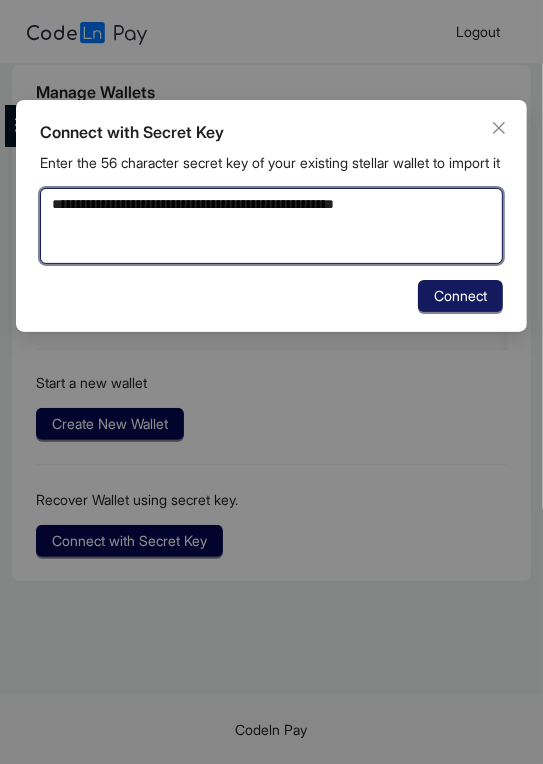 type on "**********" 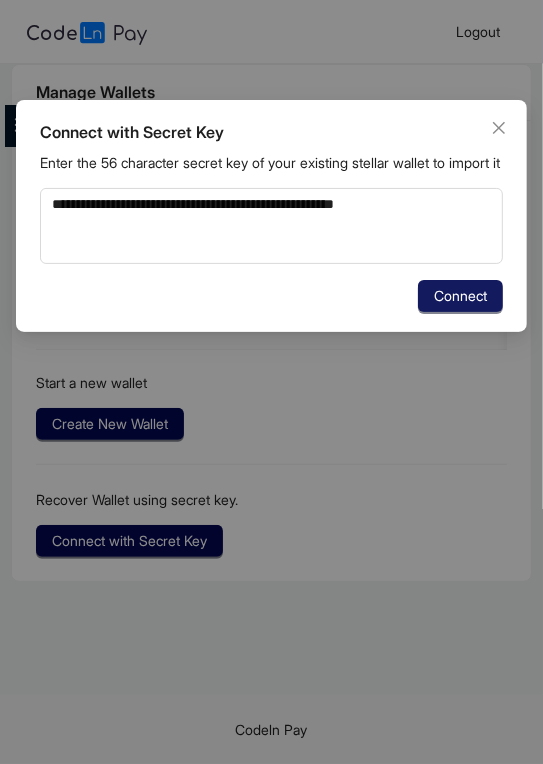 click on "Connect" 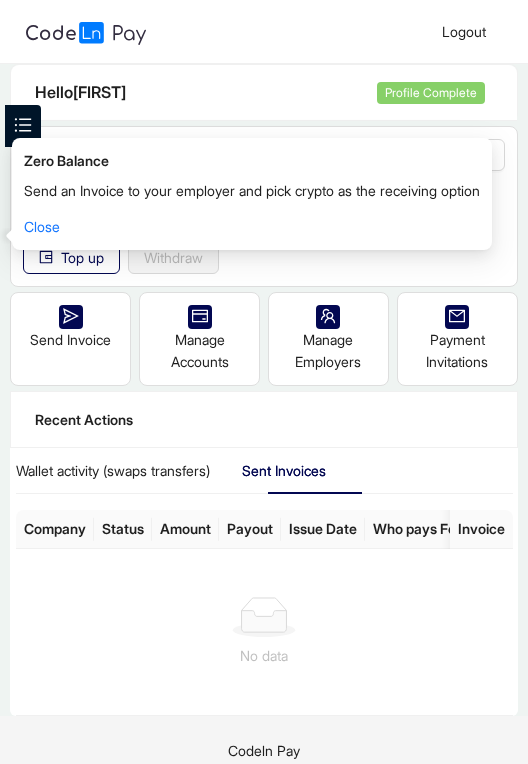 click on "Zero Balance Send an Invoice to your employer and pick crypto as the receiving option Close" 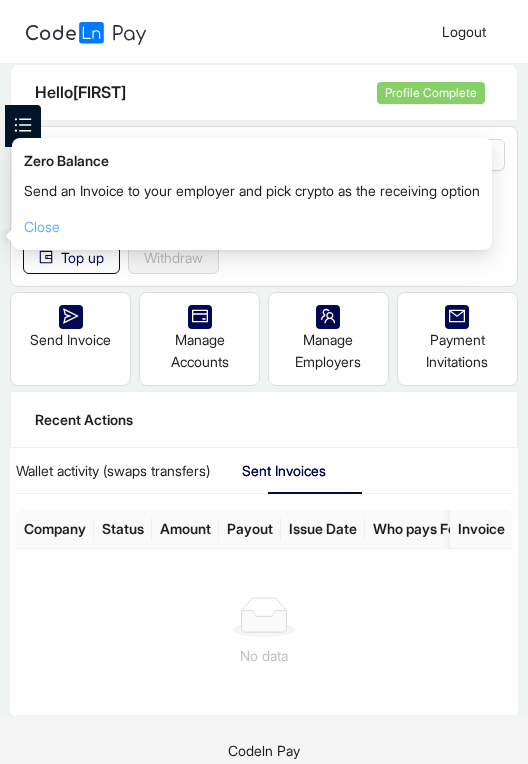 click on "Close" 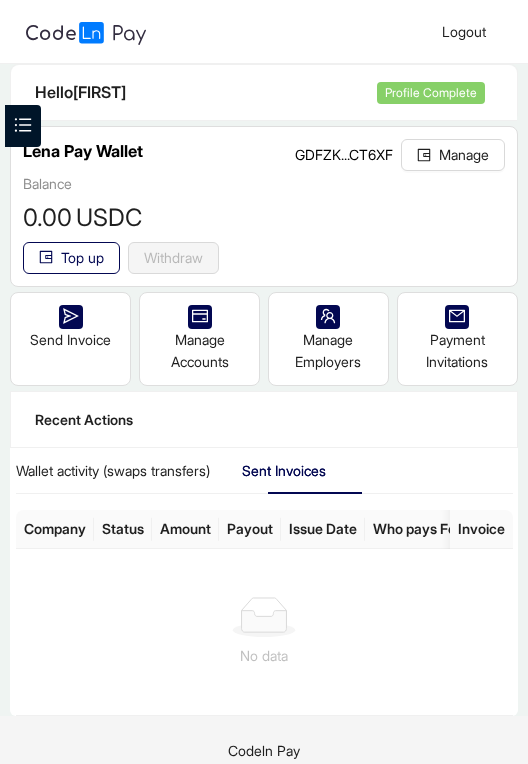 click at bounding box center [264, 617] 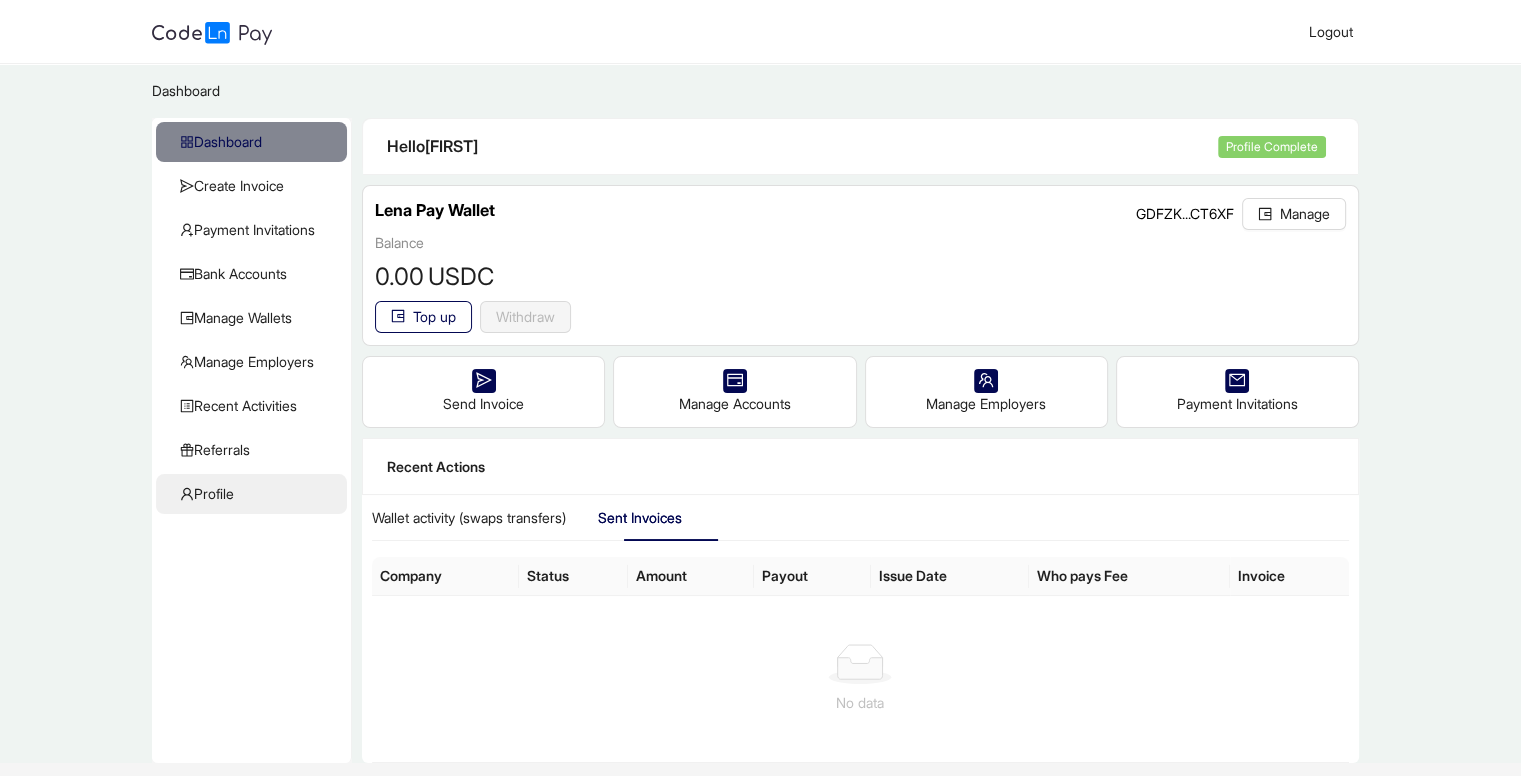 click on "Profile" 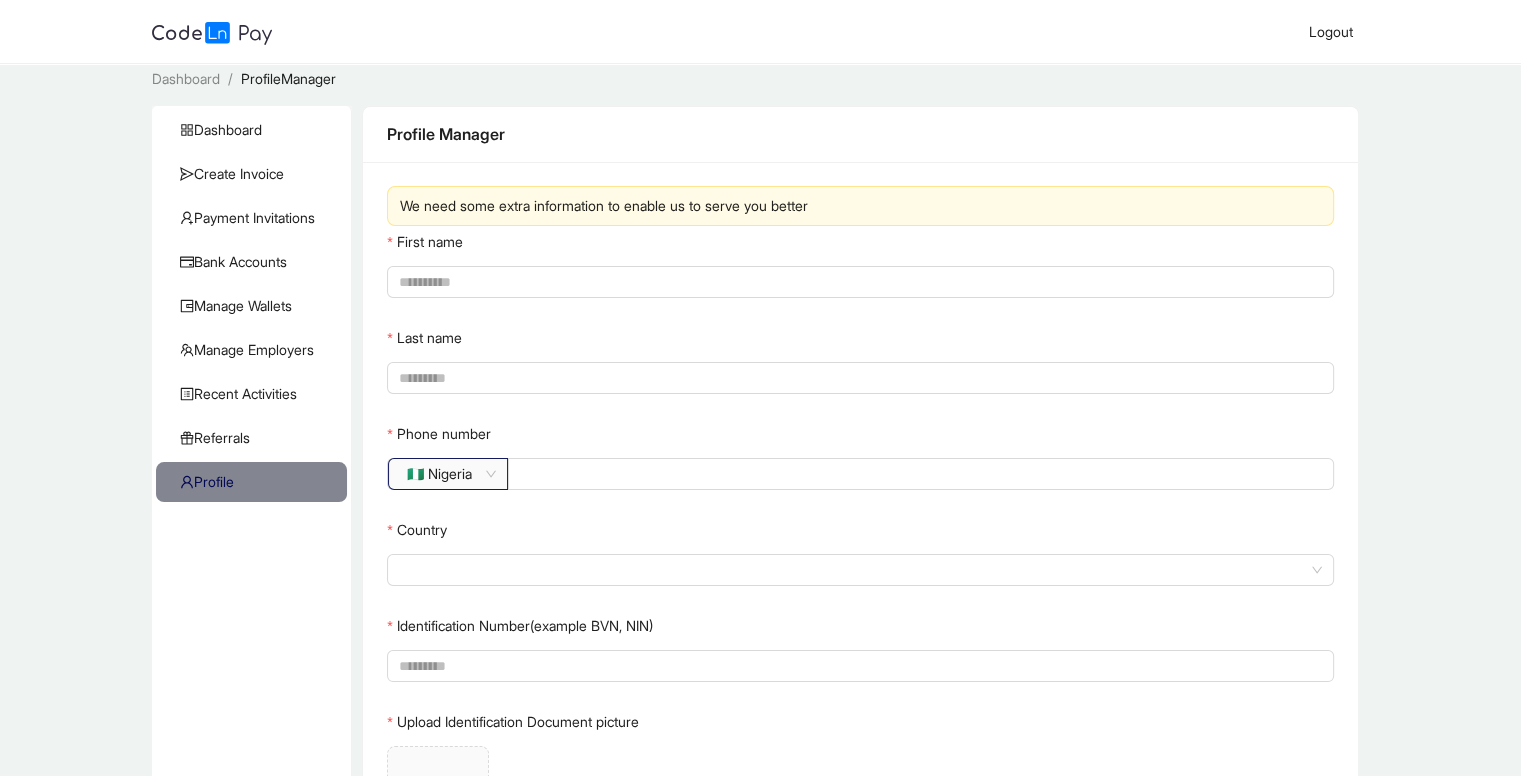 scroll, scrollTop: 0, scrollLeft: 0, axis: both 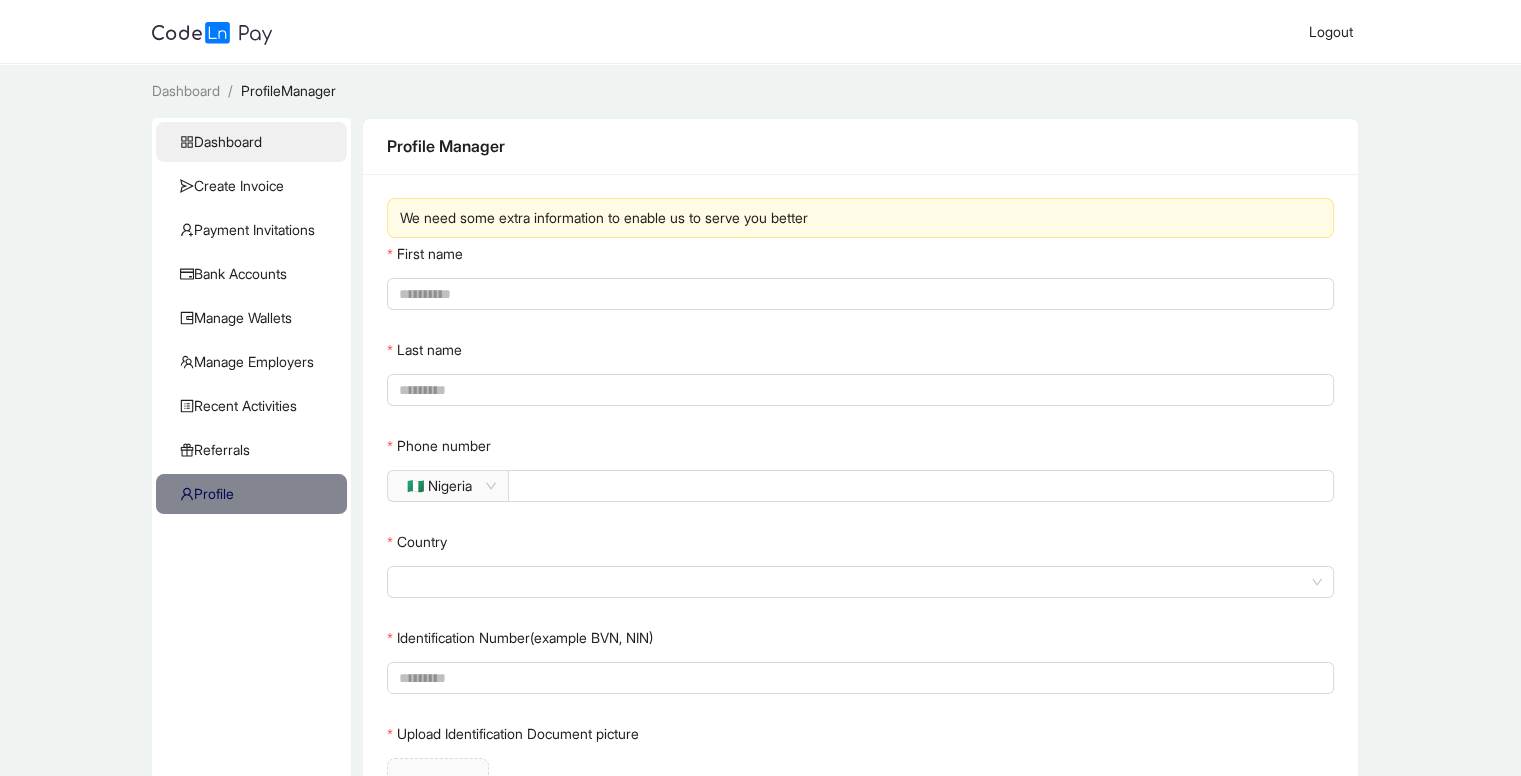 click on "Dashboard" 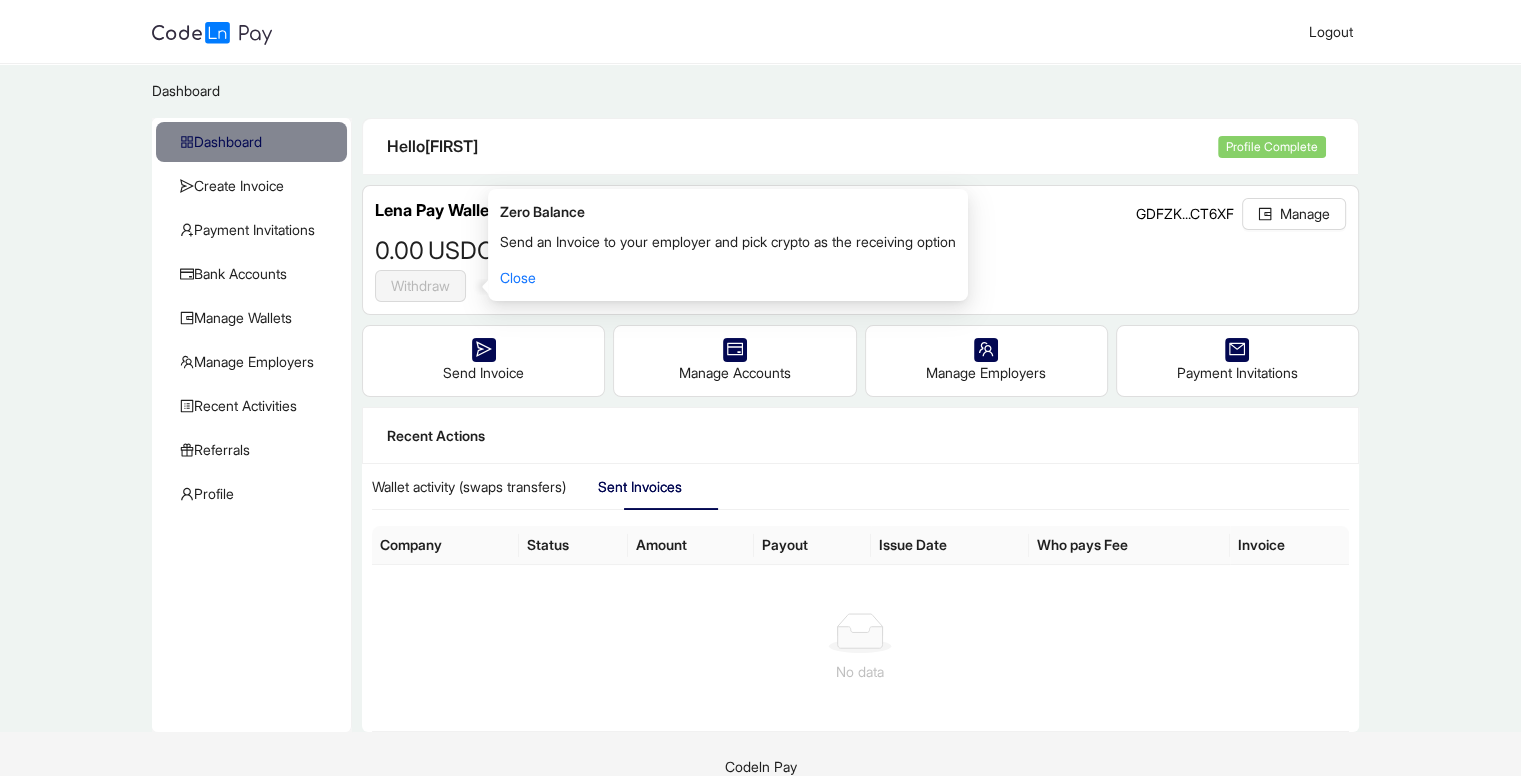 click on "Profile Complete" at bounding box center (1272, 147) 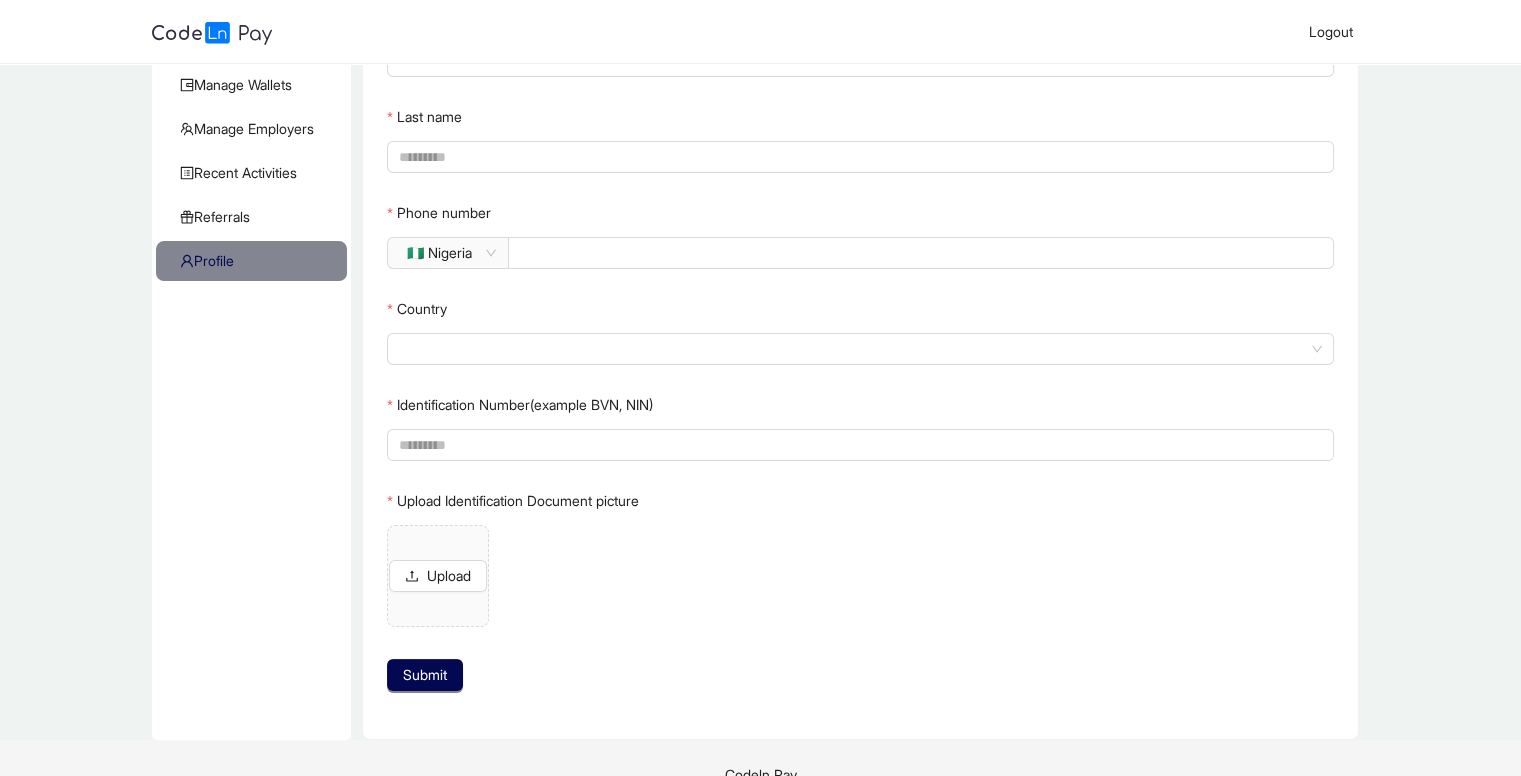 scroll, scrollTop: 265, scrollLeft: 0, axis: vertical 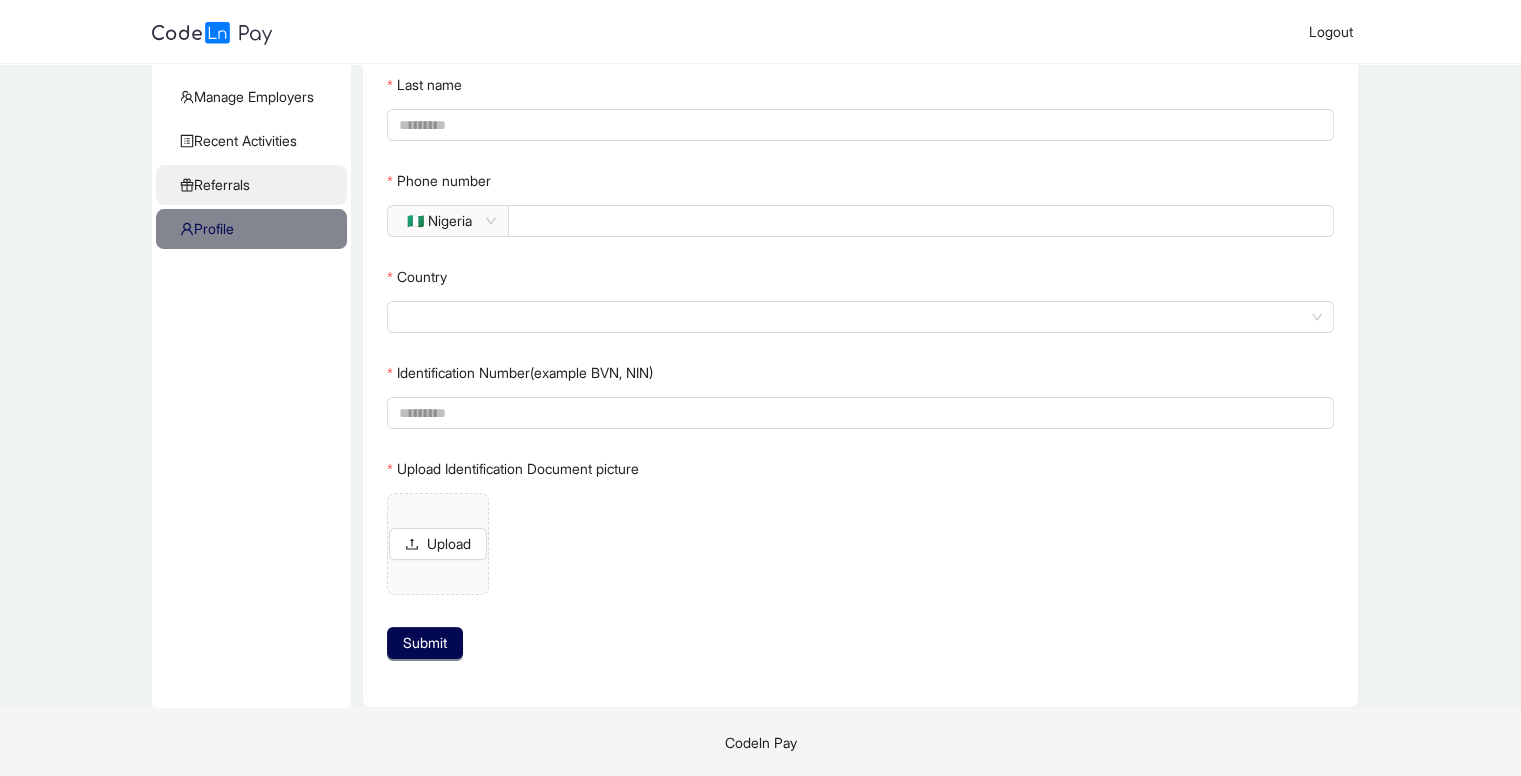 click on "Referrals" 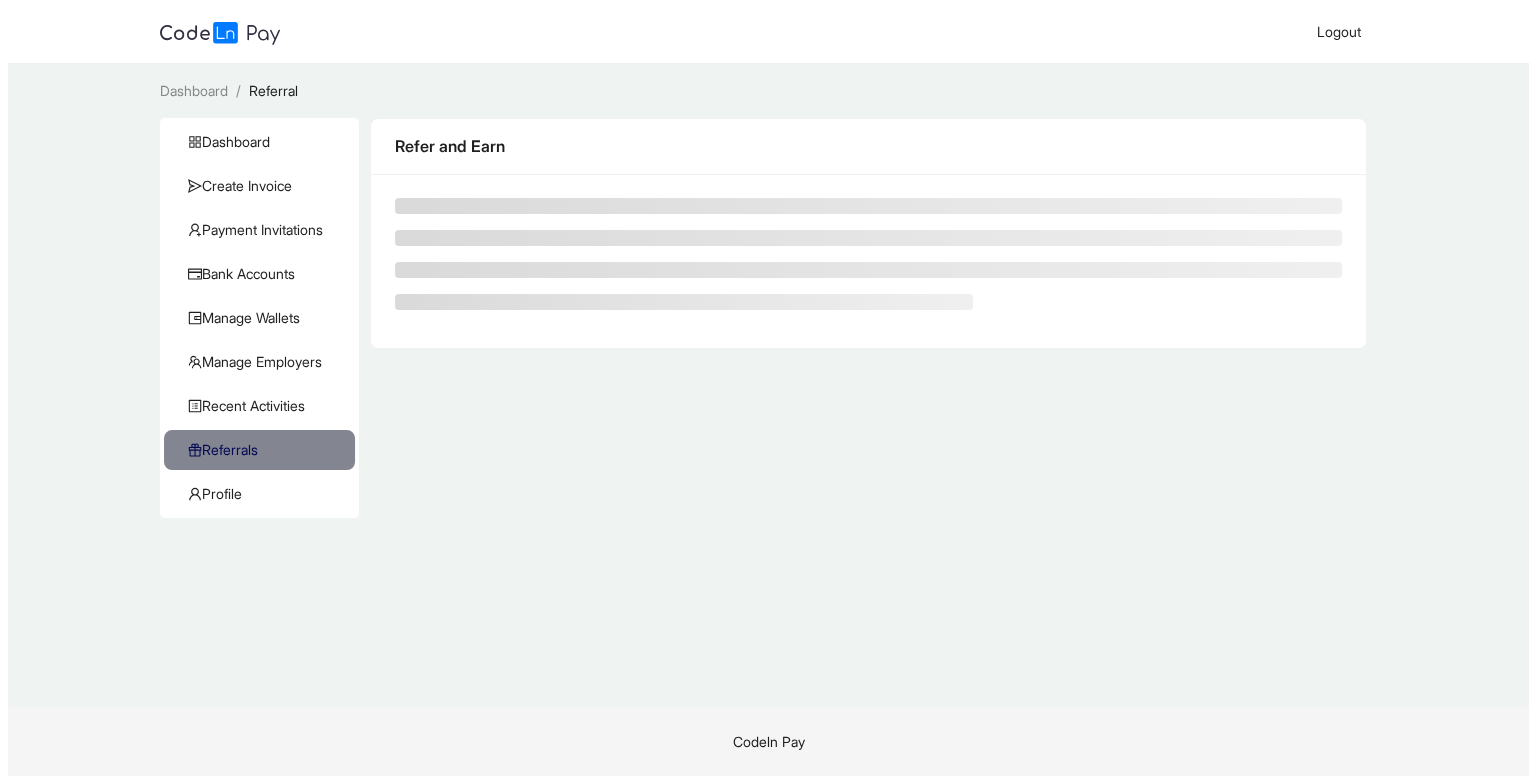 scroll, scrollTop: 0, scrollLeft: 0, axis: both 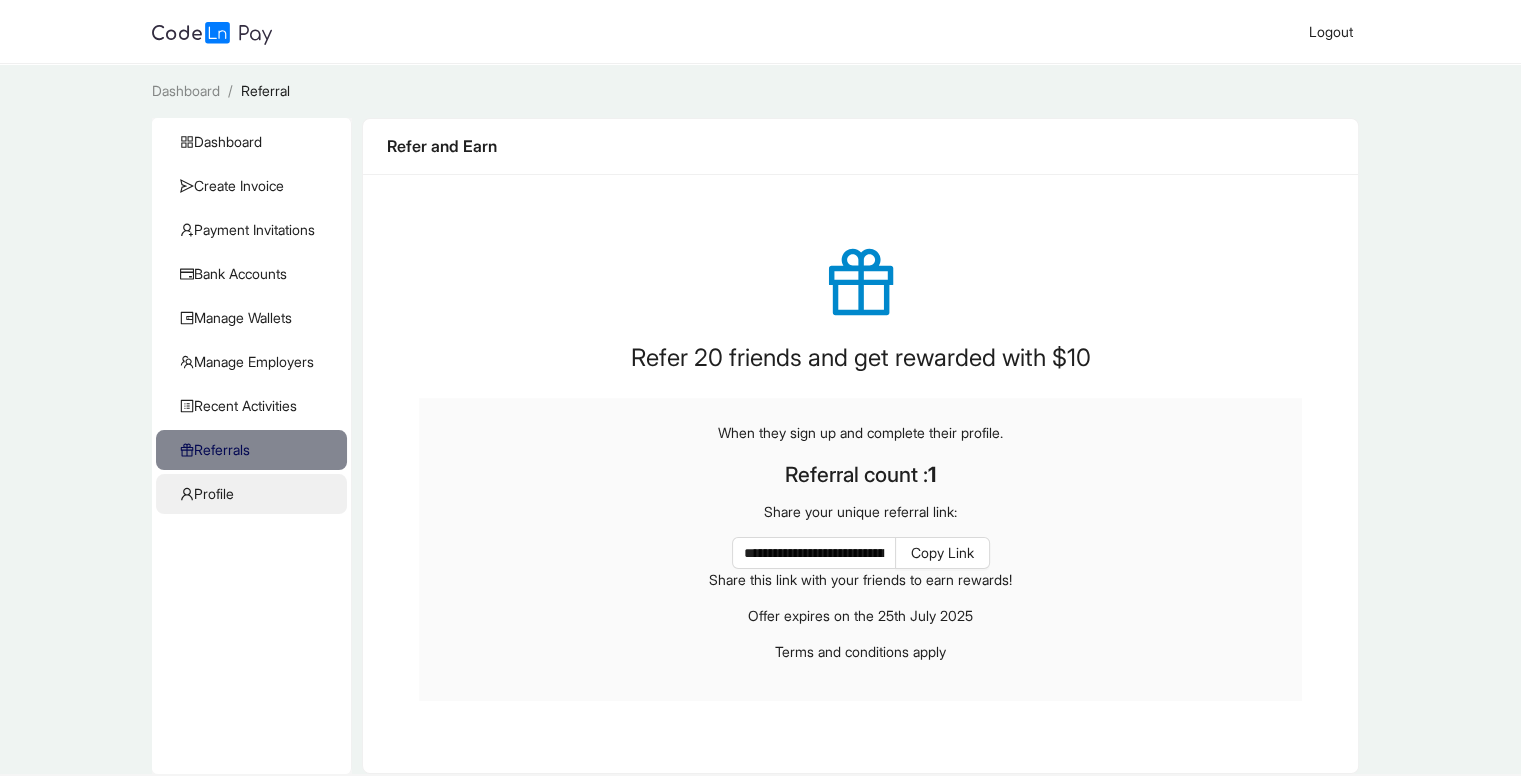 click on "Profile" 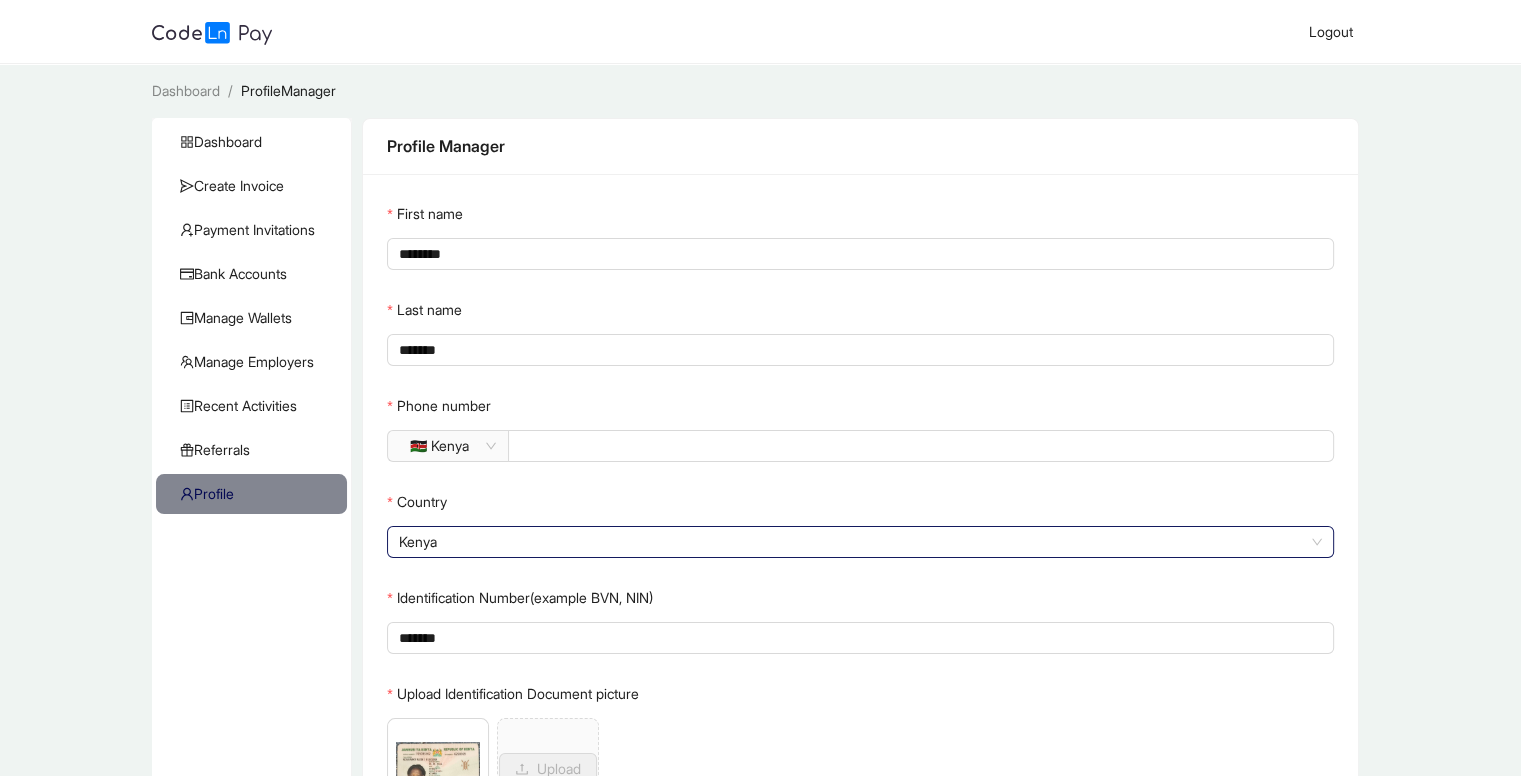 scroll, scrollTop: 225, scrollLeft: 0, axis: vertical 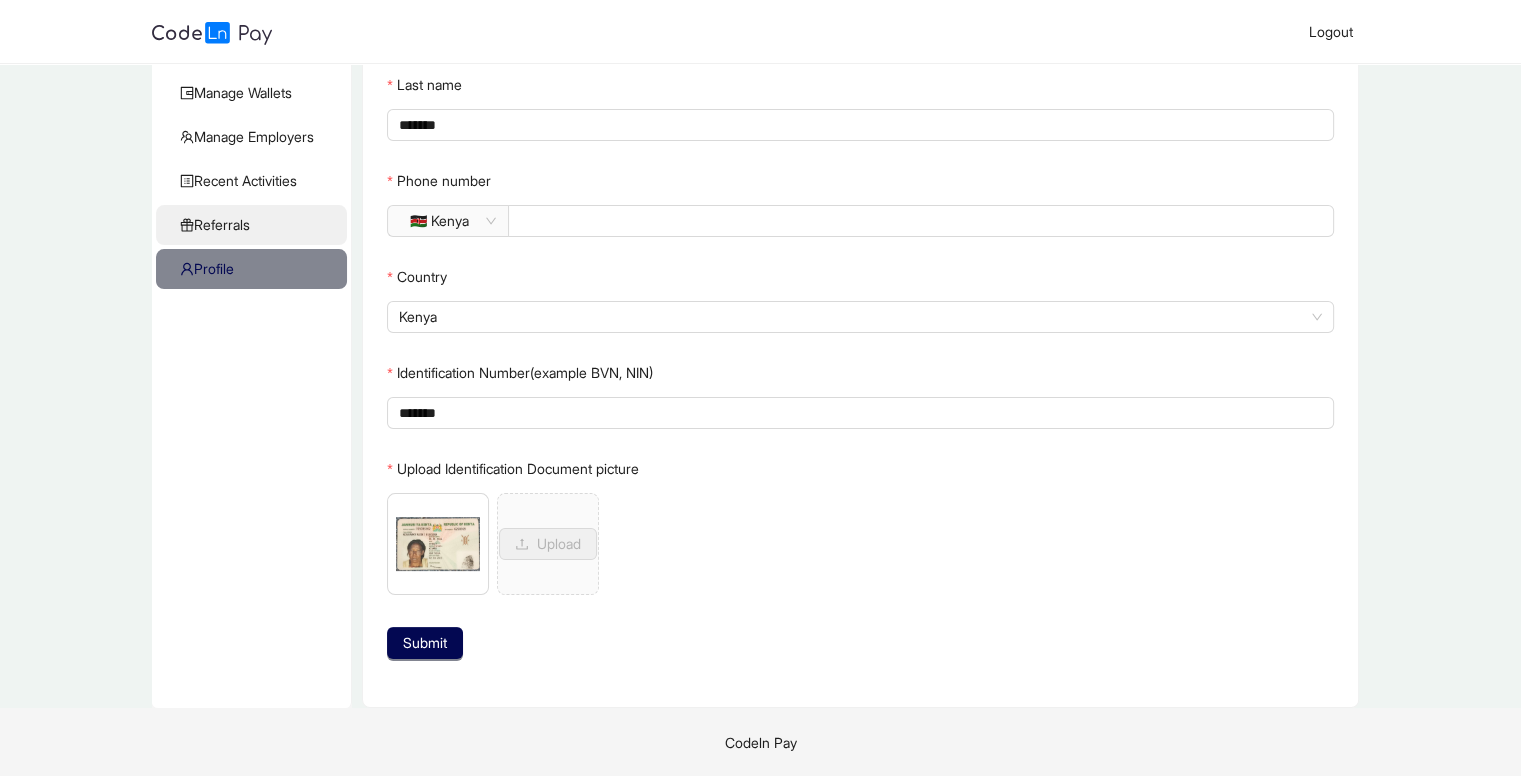 click on "Referrals" 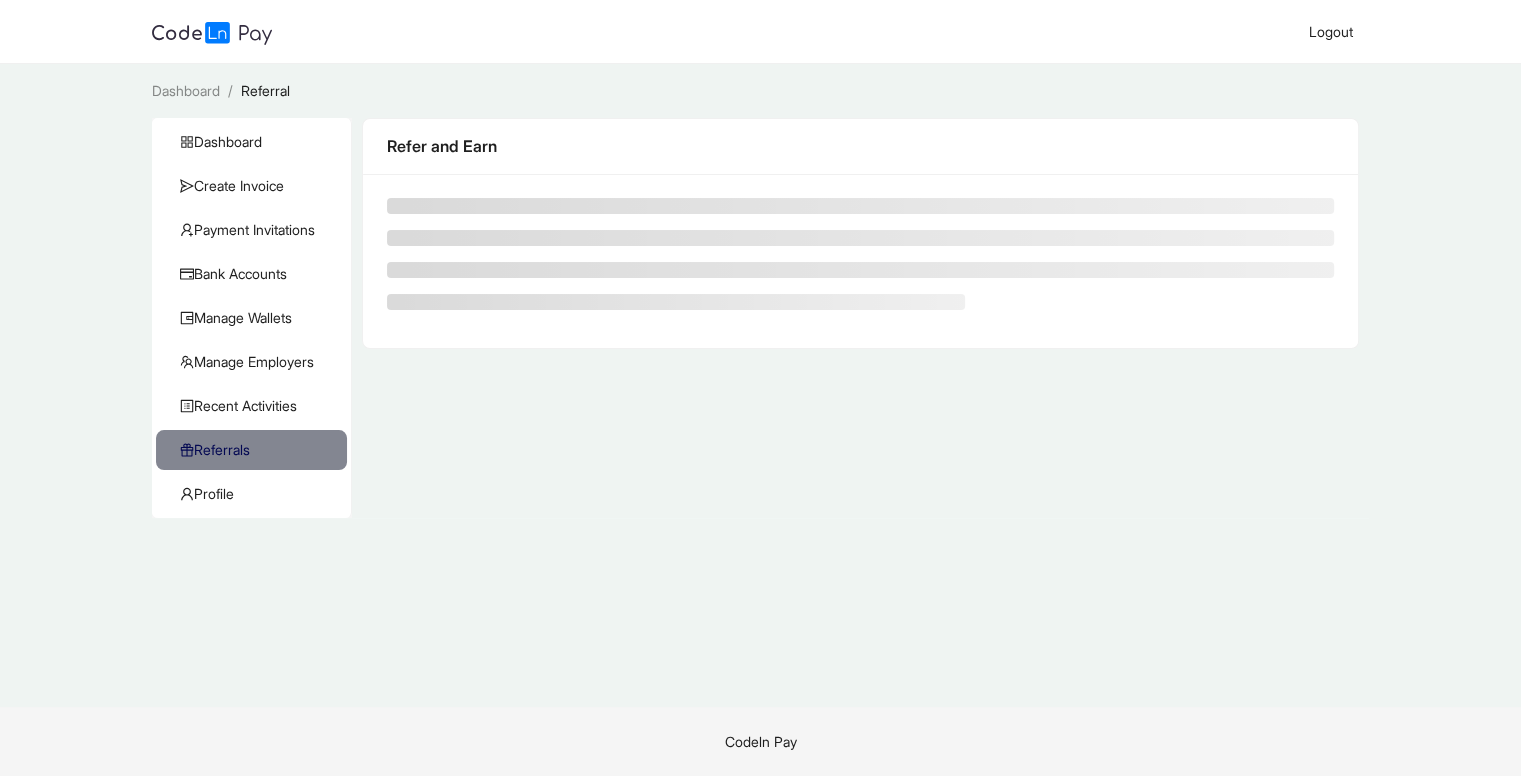 scroll, scrollTop: 0, scrollLeft: 0, axis: both 